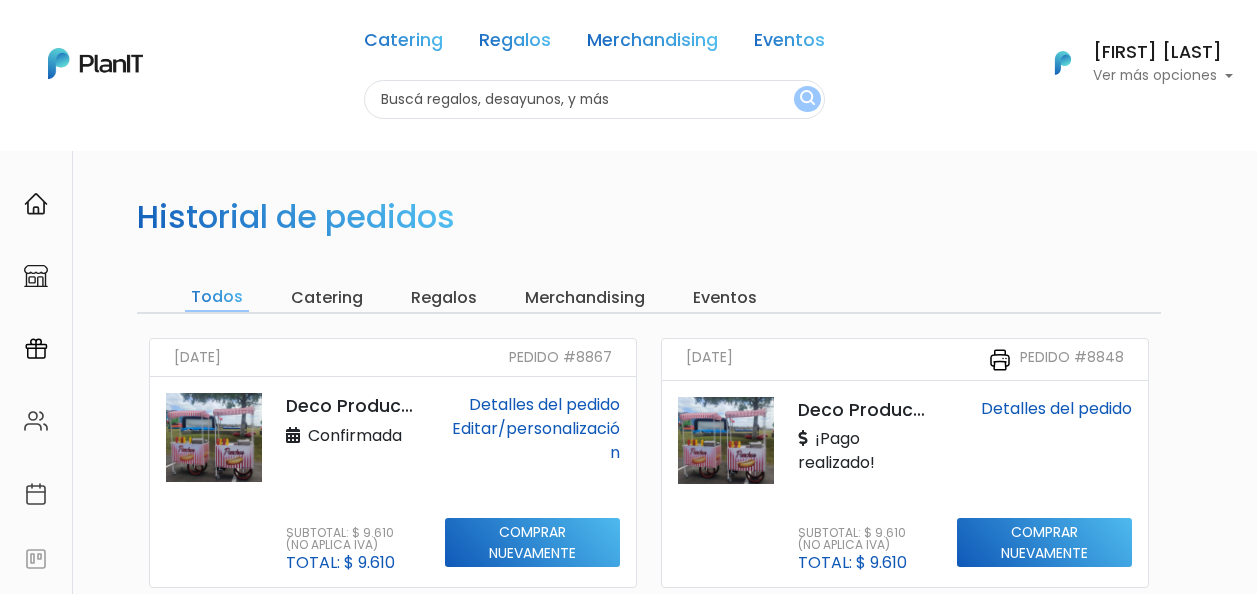 scroll, scrollTop: 200, scrollLeft: 0, axis: vertical 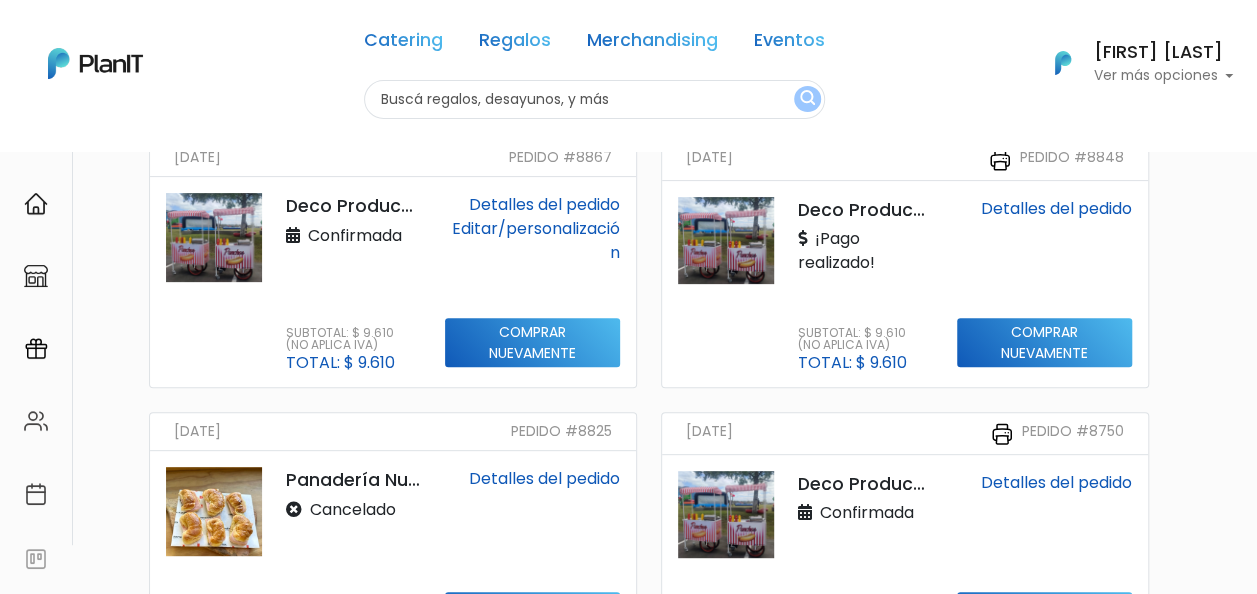 click at bounding box center (594, 99) 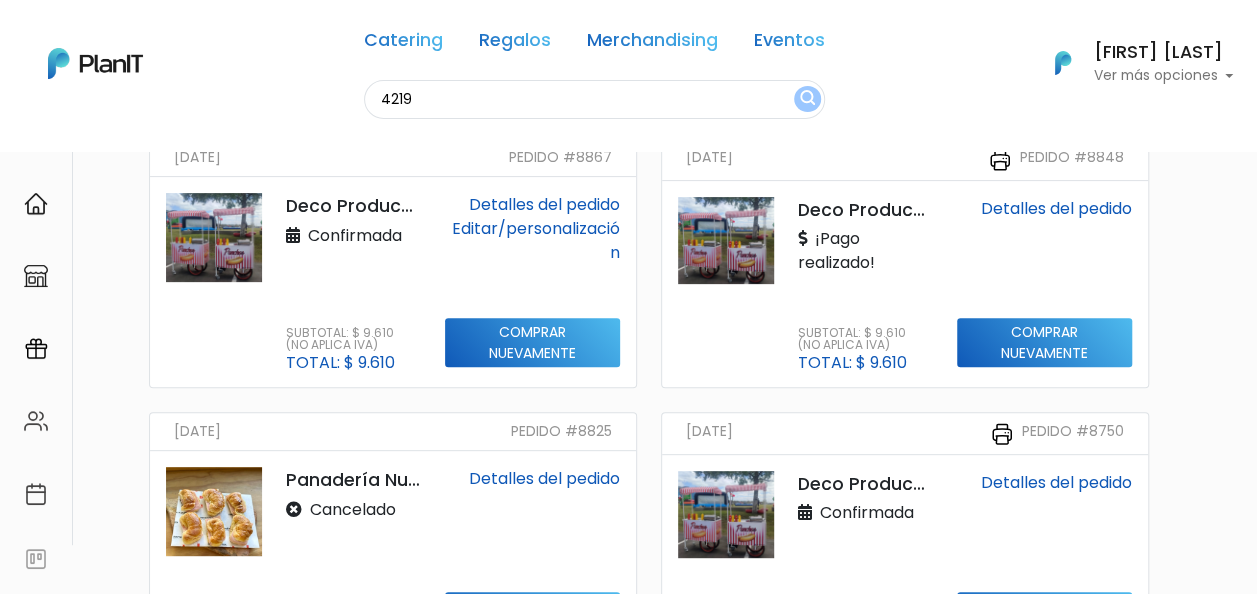 type on "4219" 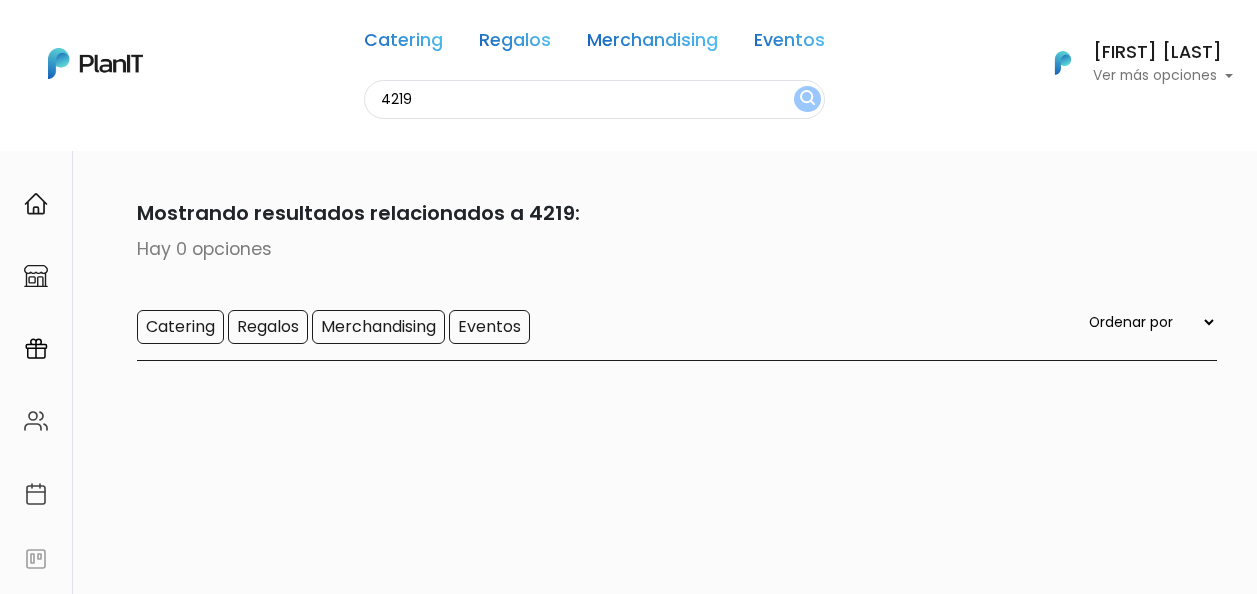 scroll, scrollTop: 0, scrollLeft: 0, axis: both 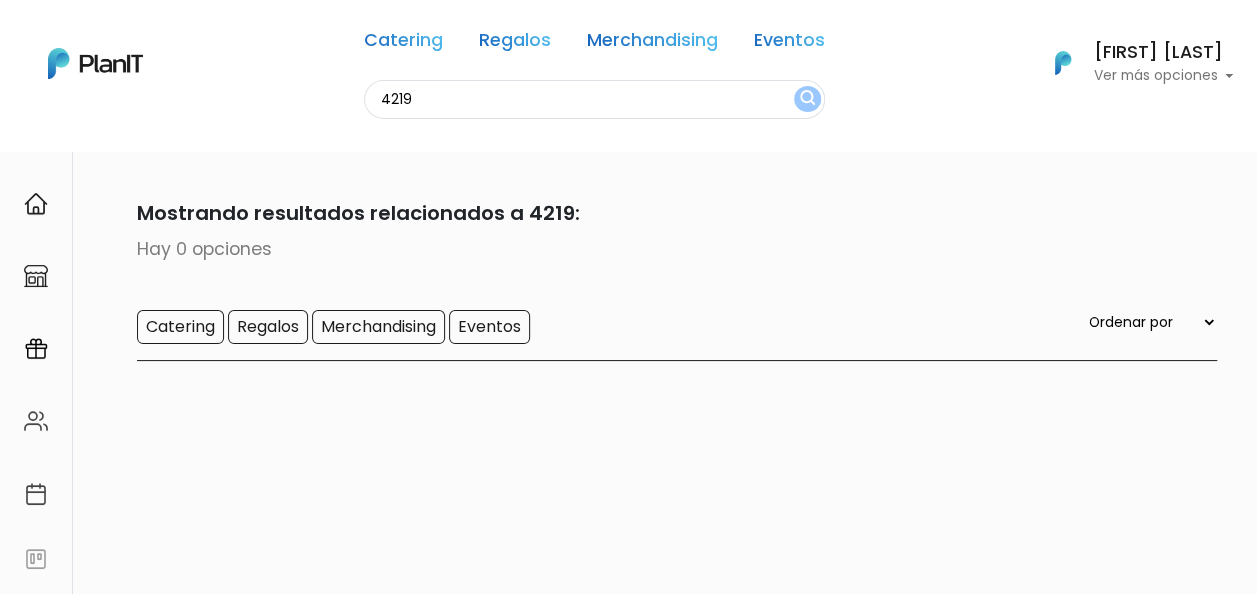 drag, startPoint x: 482, startPoint y: 101, endPoint x: 343, endPoint y: 102, distance: 139.0036 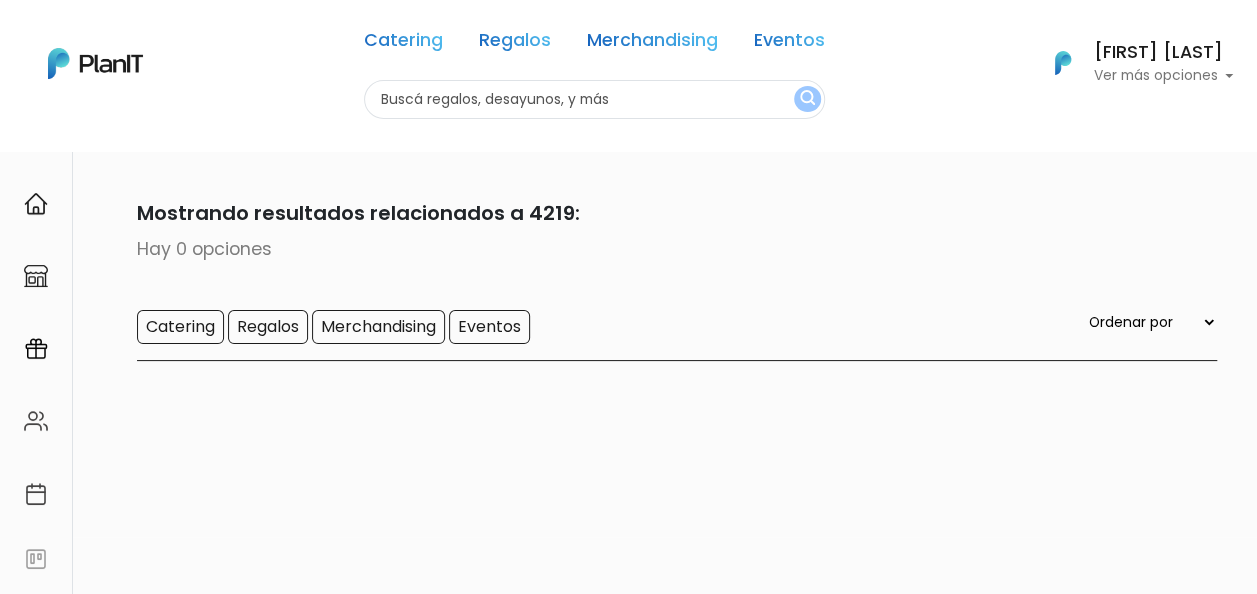 type 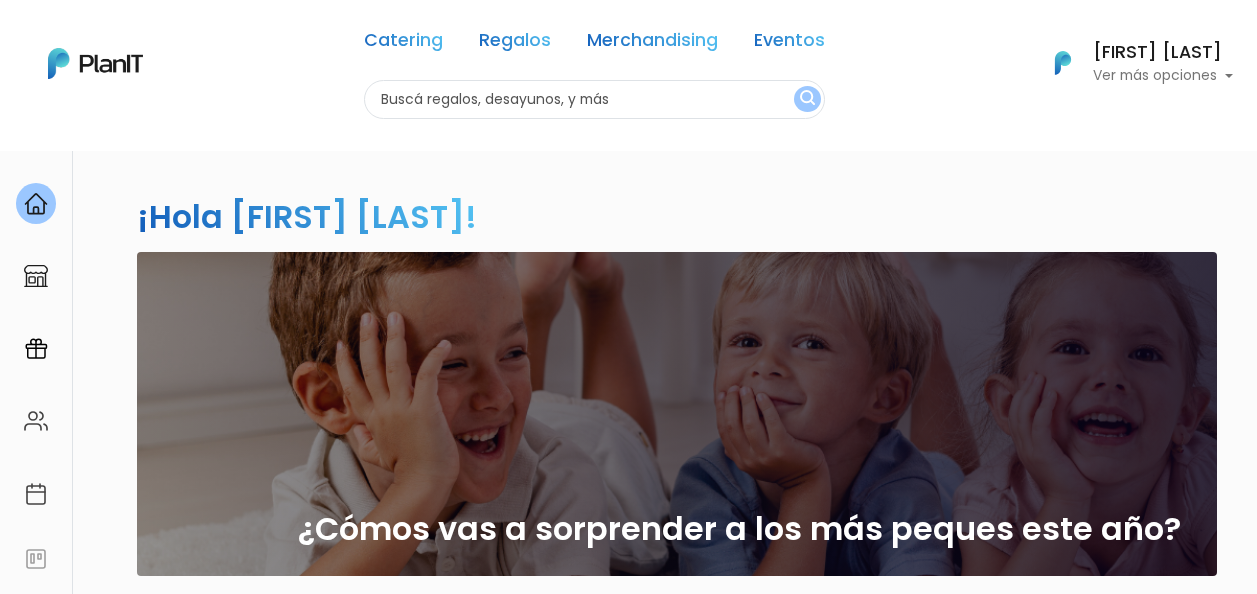 scroll, scrollTop: 0, scrollLeft: 0, axis: both 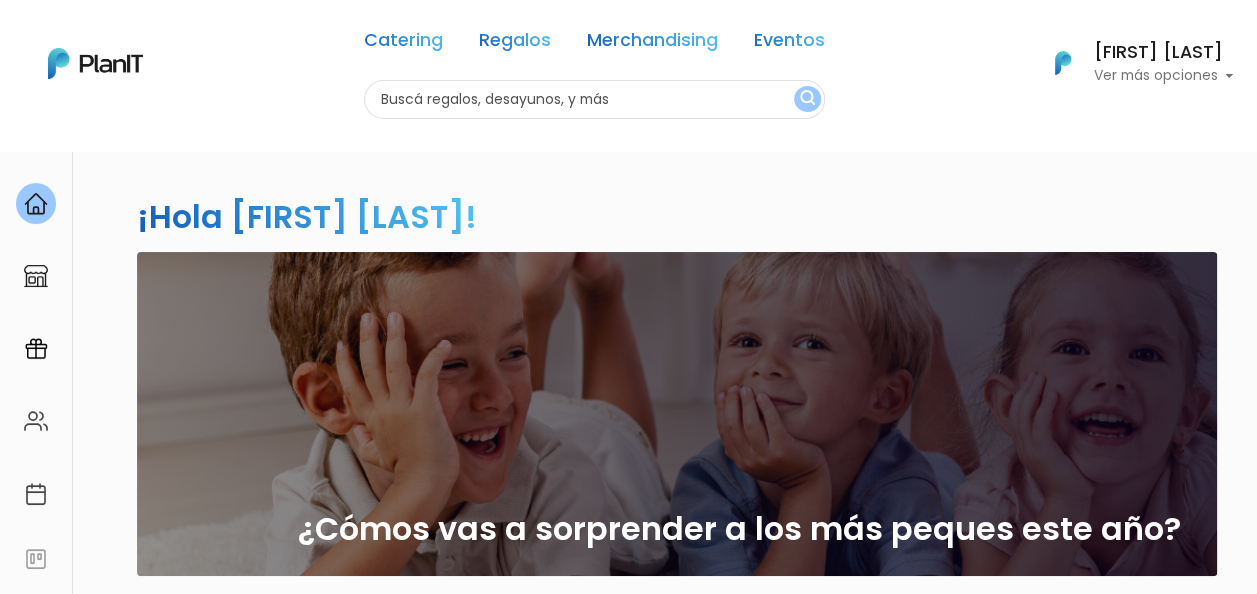 click at bounding box center (594, 99) 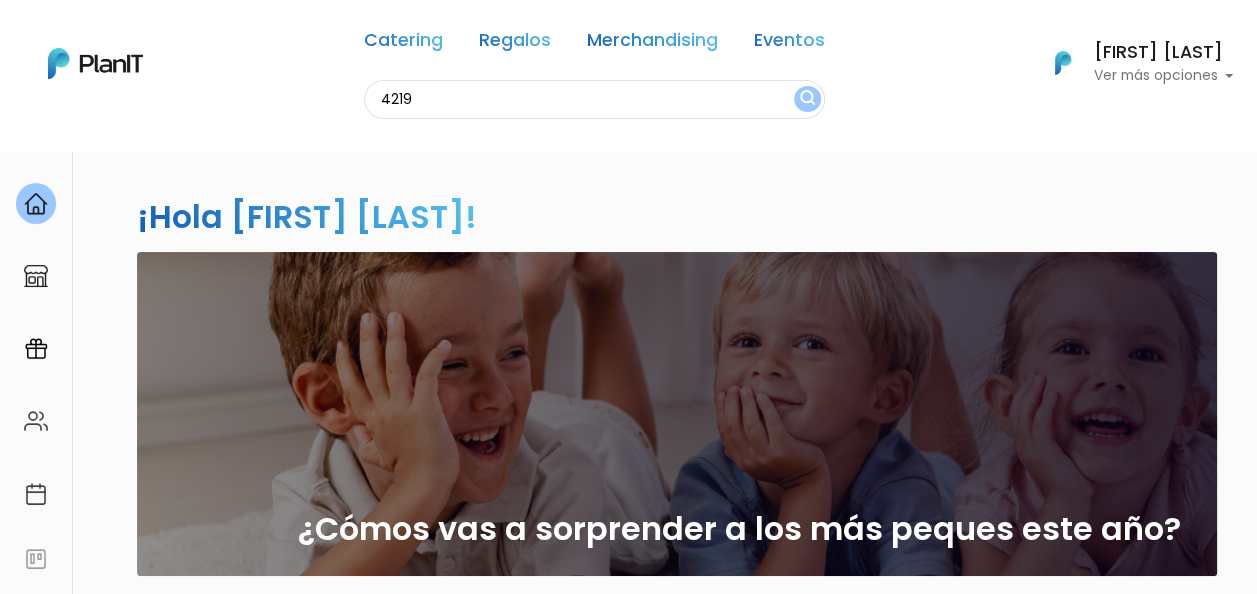 type on "4219" 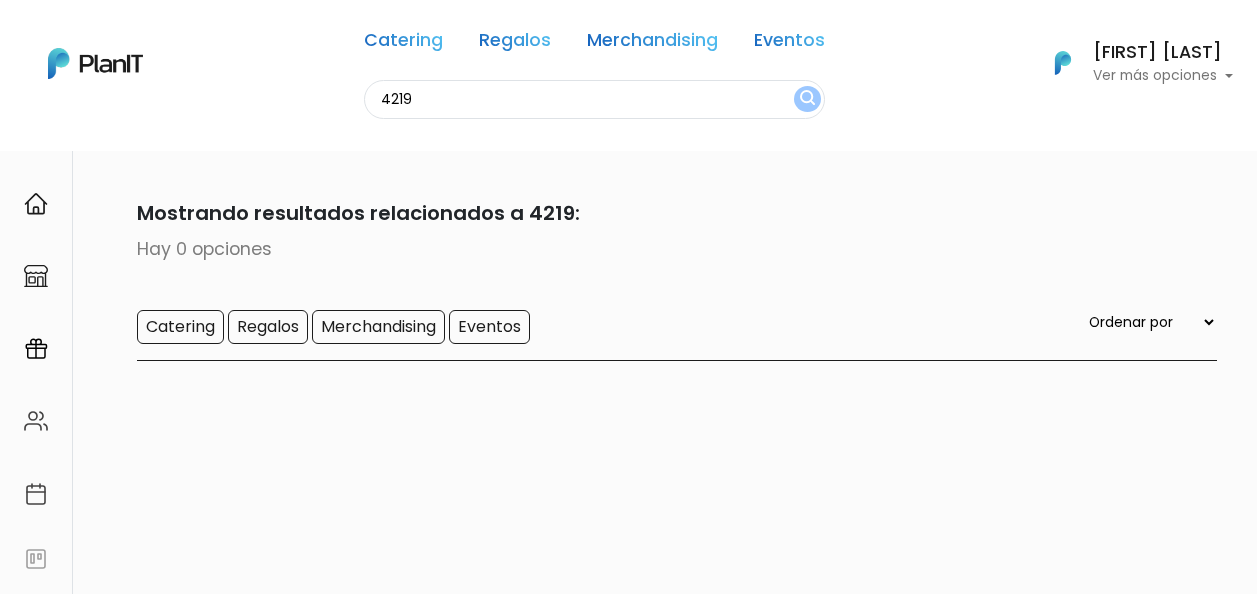 scroll, scrollTop: 0, scrollLeft: 0, axis: both 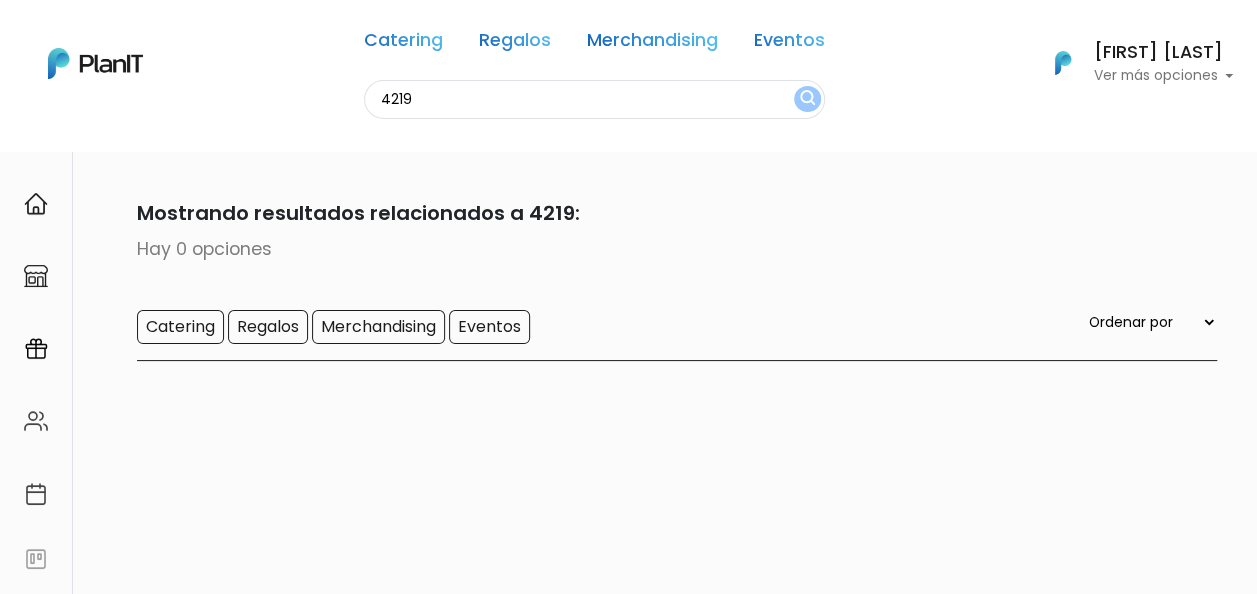drag, startPoint x: 476, startPoint y: 96, endPoint x: 281, endPoint y: 97, distance: 195.00256 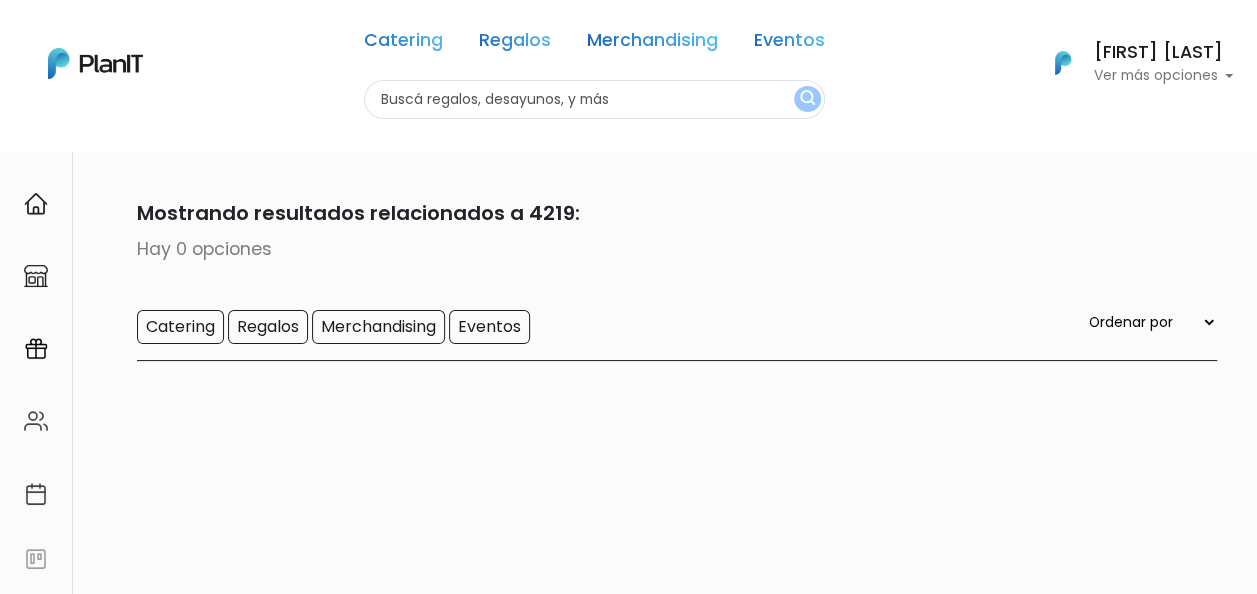 type 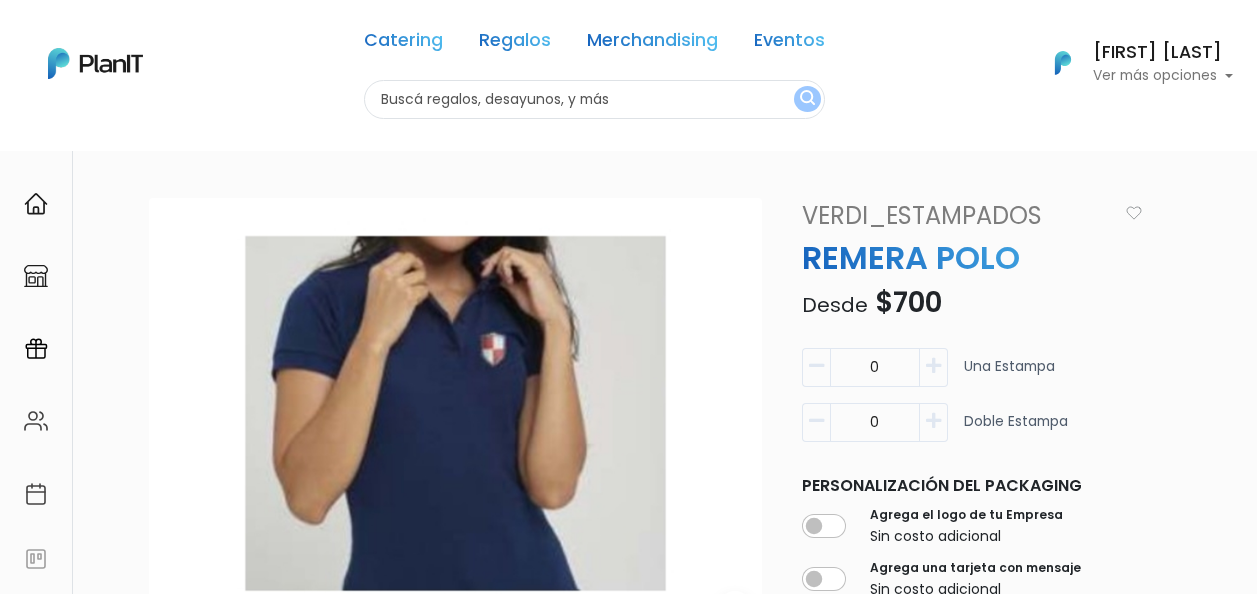 scroll, scrollTop: 0, scrollLeft: 0, axis: both 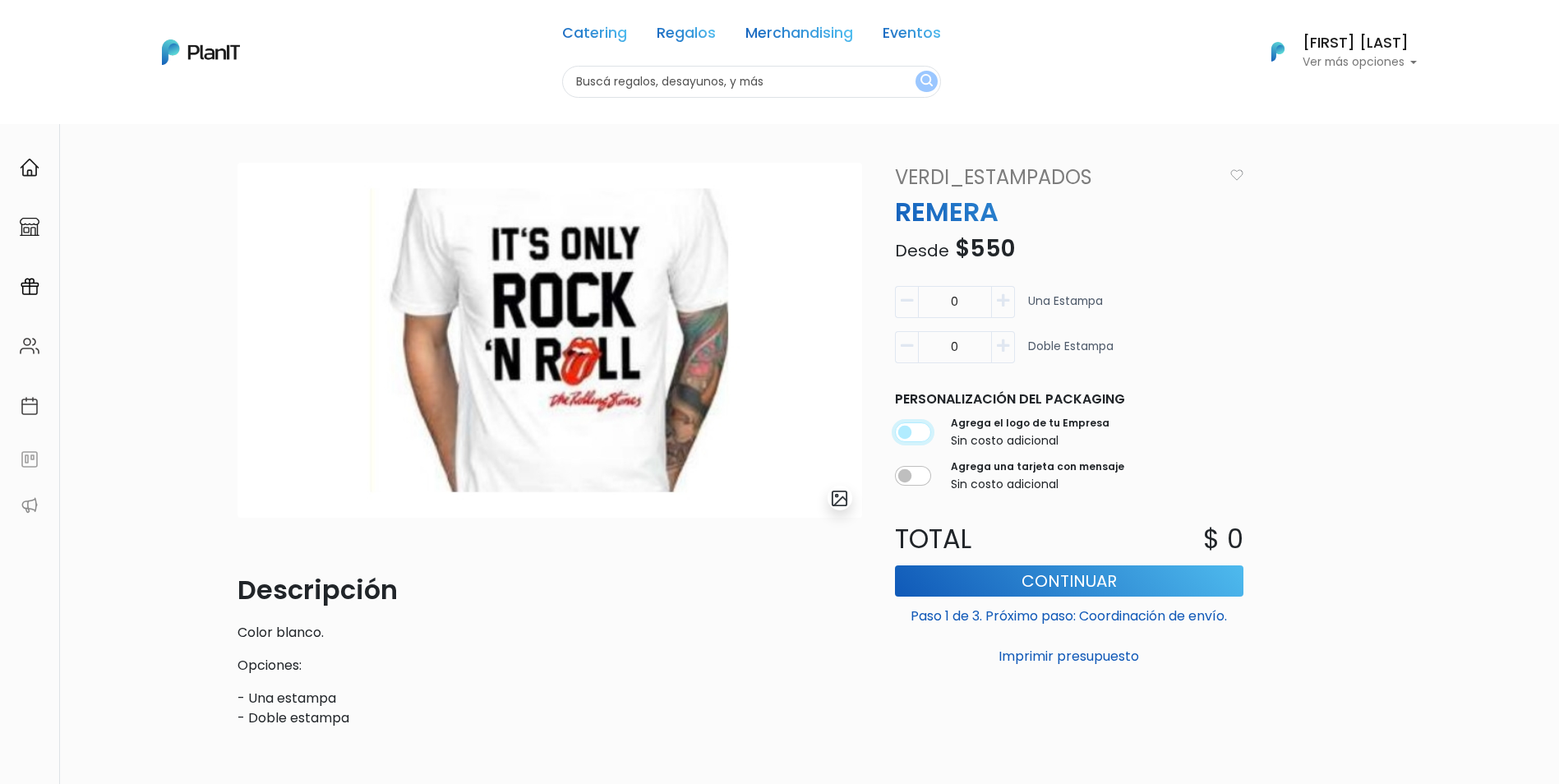 click at bounding box center [913, 432] 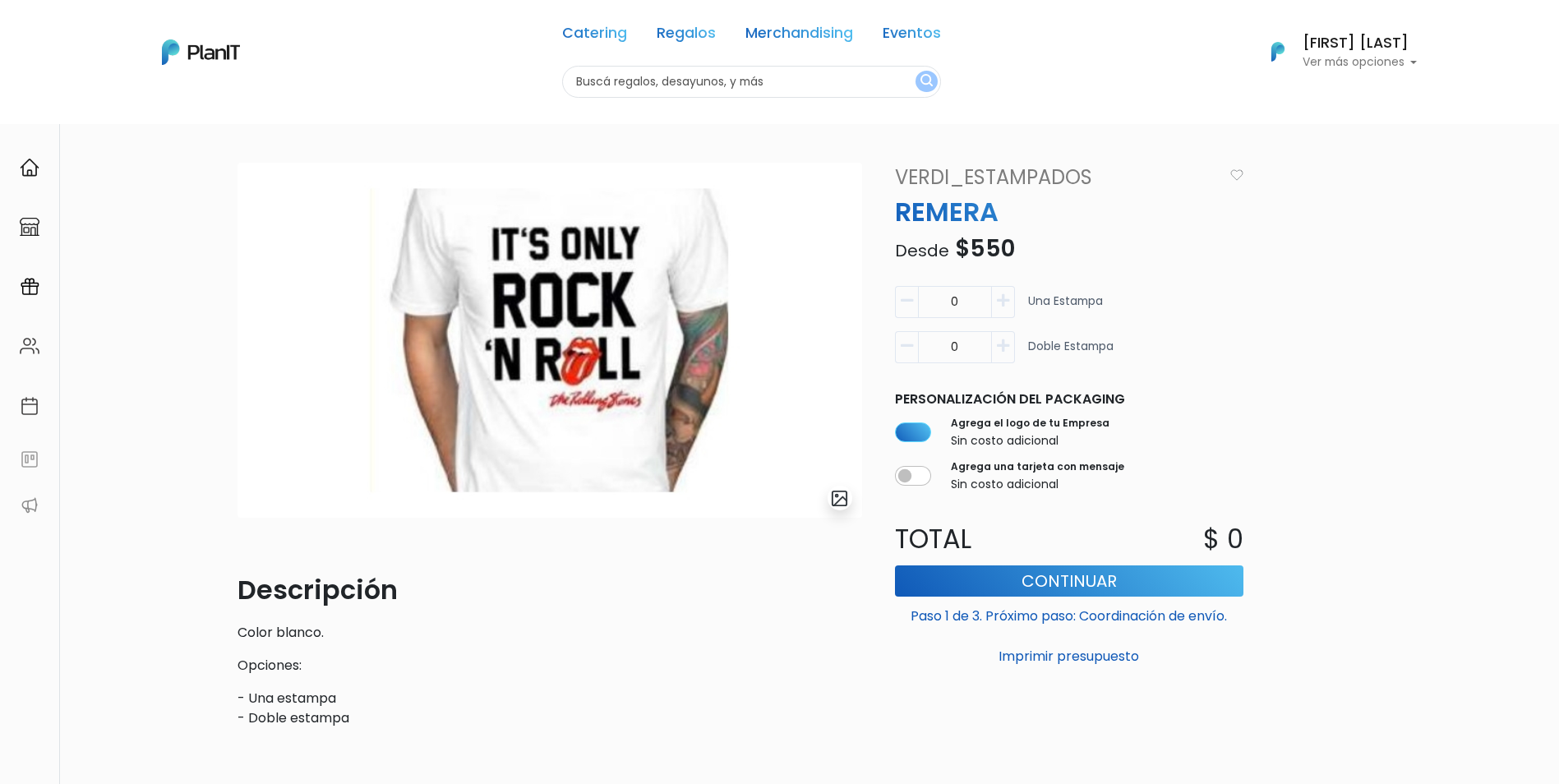 drag, startPoint x: 979, startPoint y: 299, endPoint x: 908, endPoint y: 302, distance: 71.06335 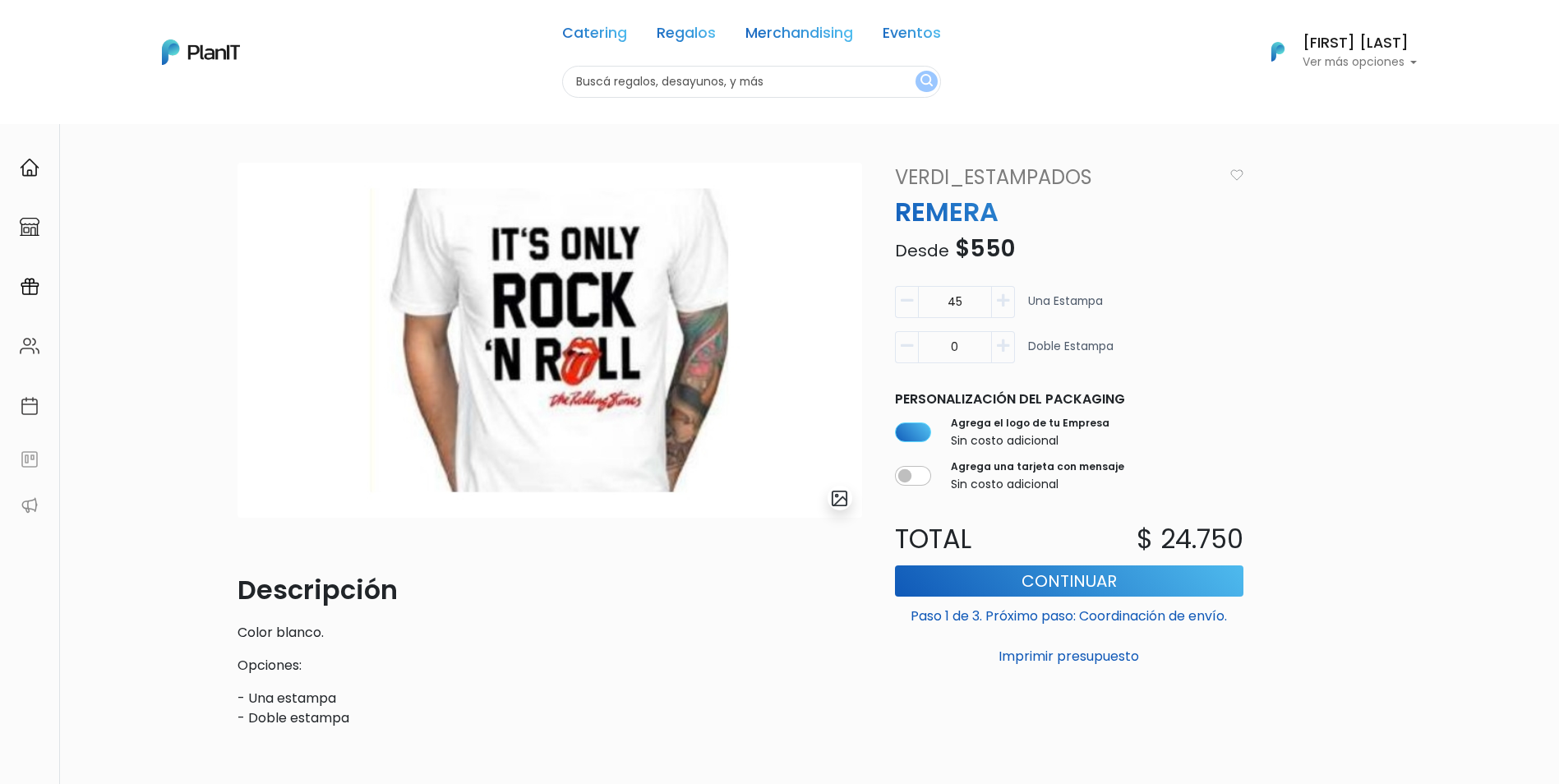 type on "45" 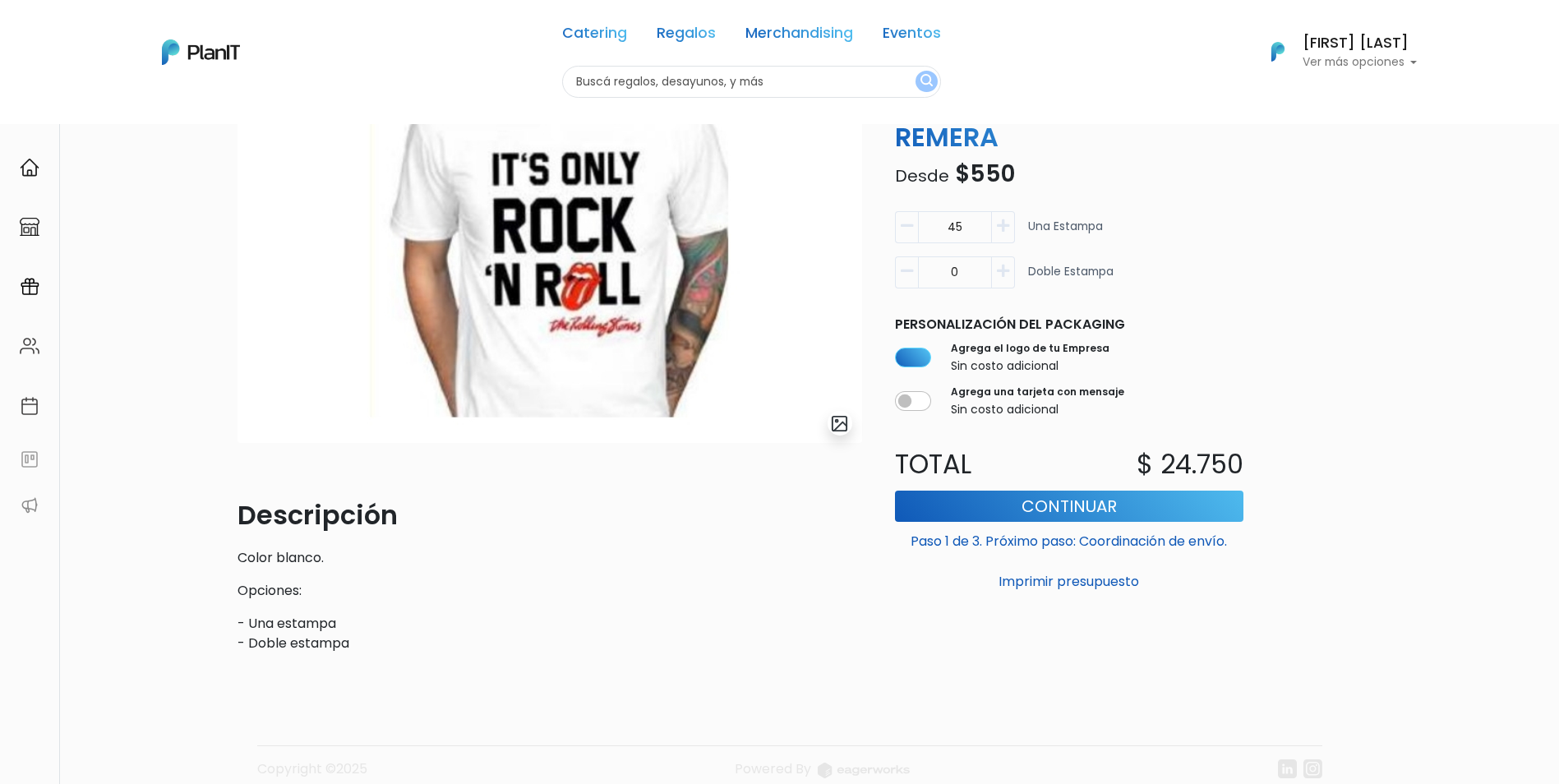 scroll, scrollTop: 0, scrollLeft: 0, axis: both 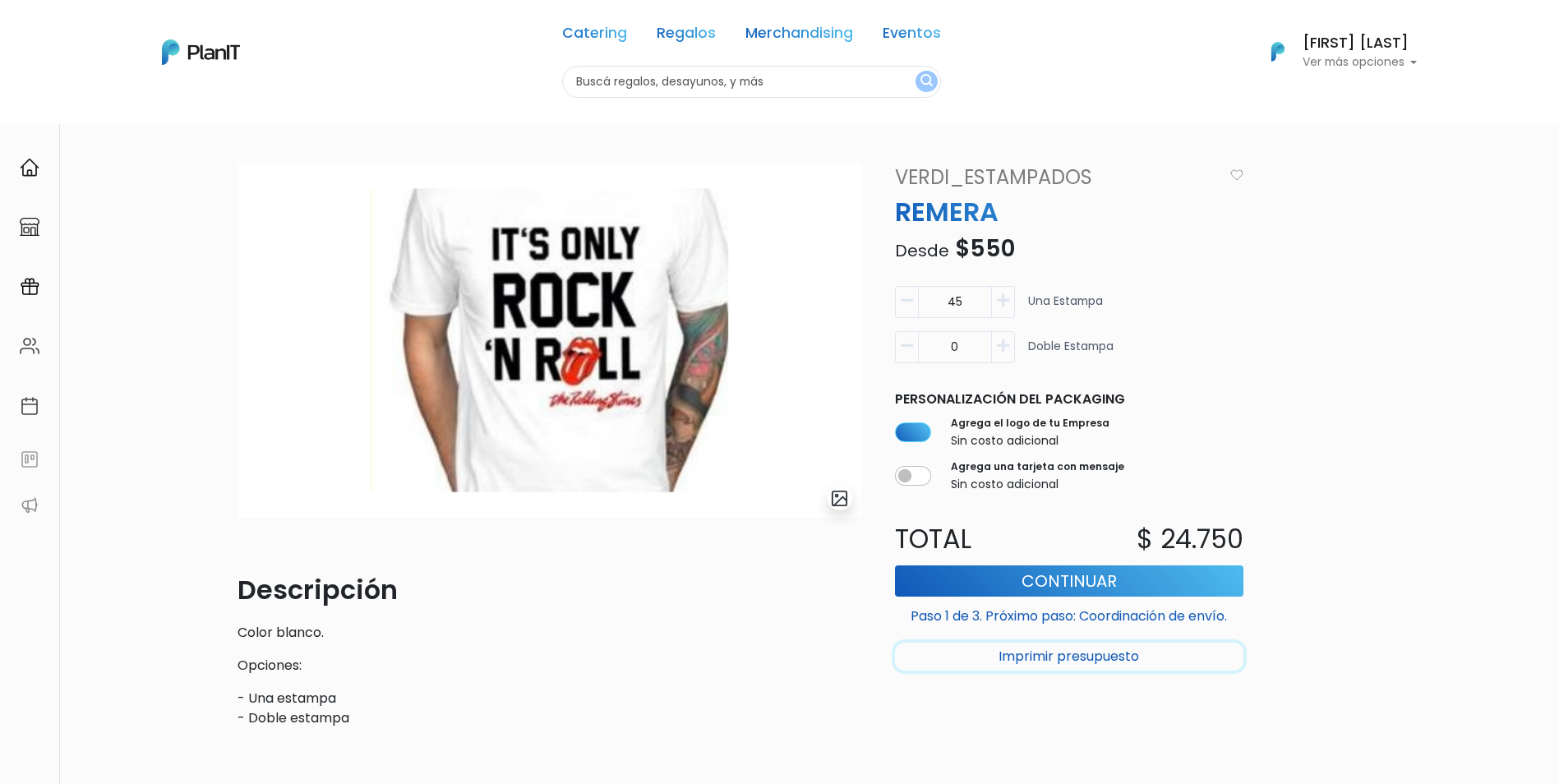click on "Imprimir presupuesto" at bounding box center (1069, 657) 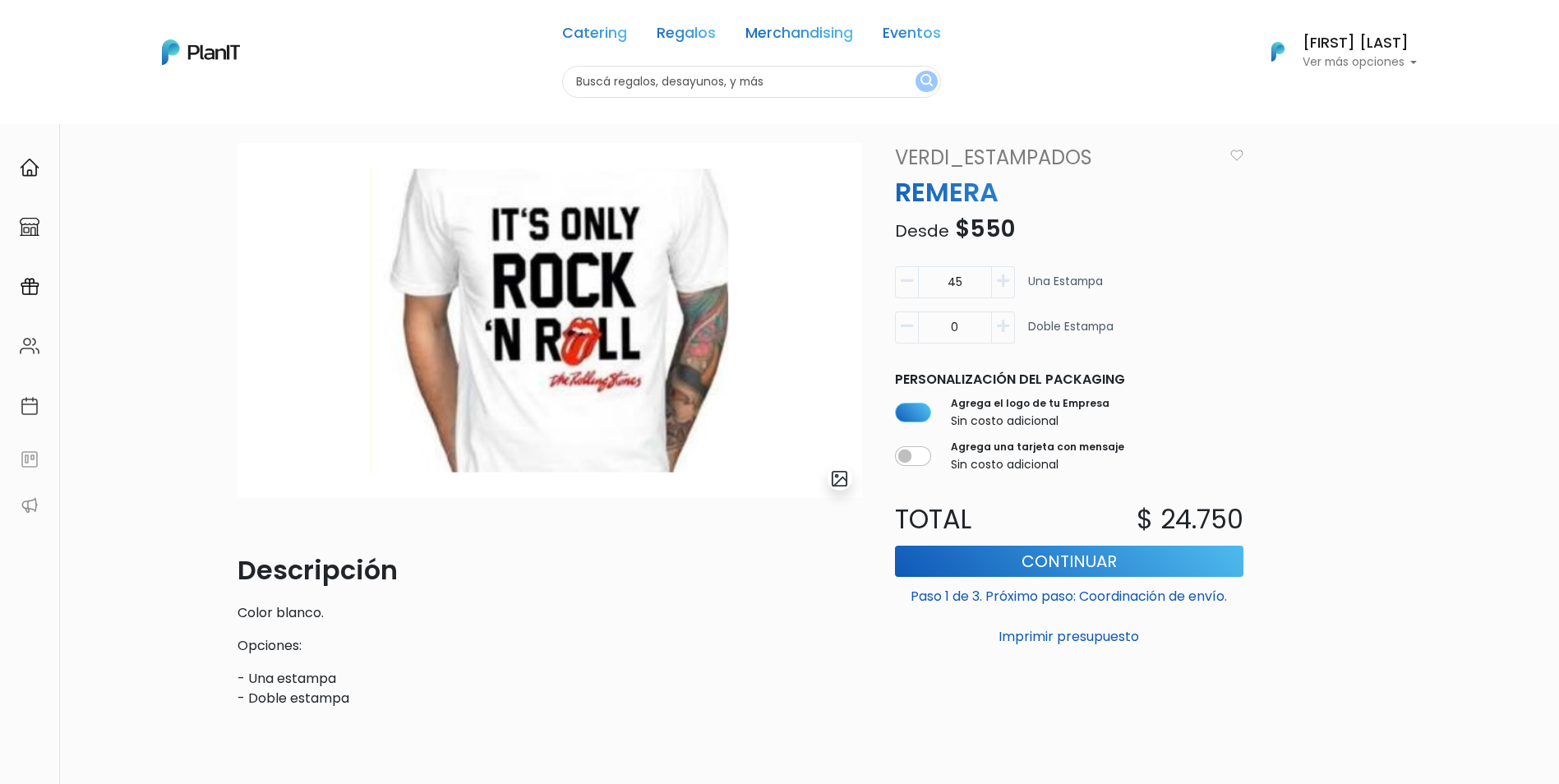 scroll, scrollTop: 0, scrollLeft: 0, axis: both 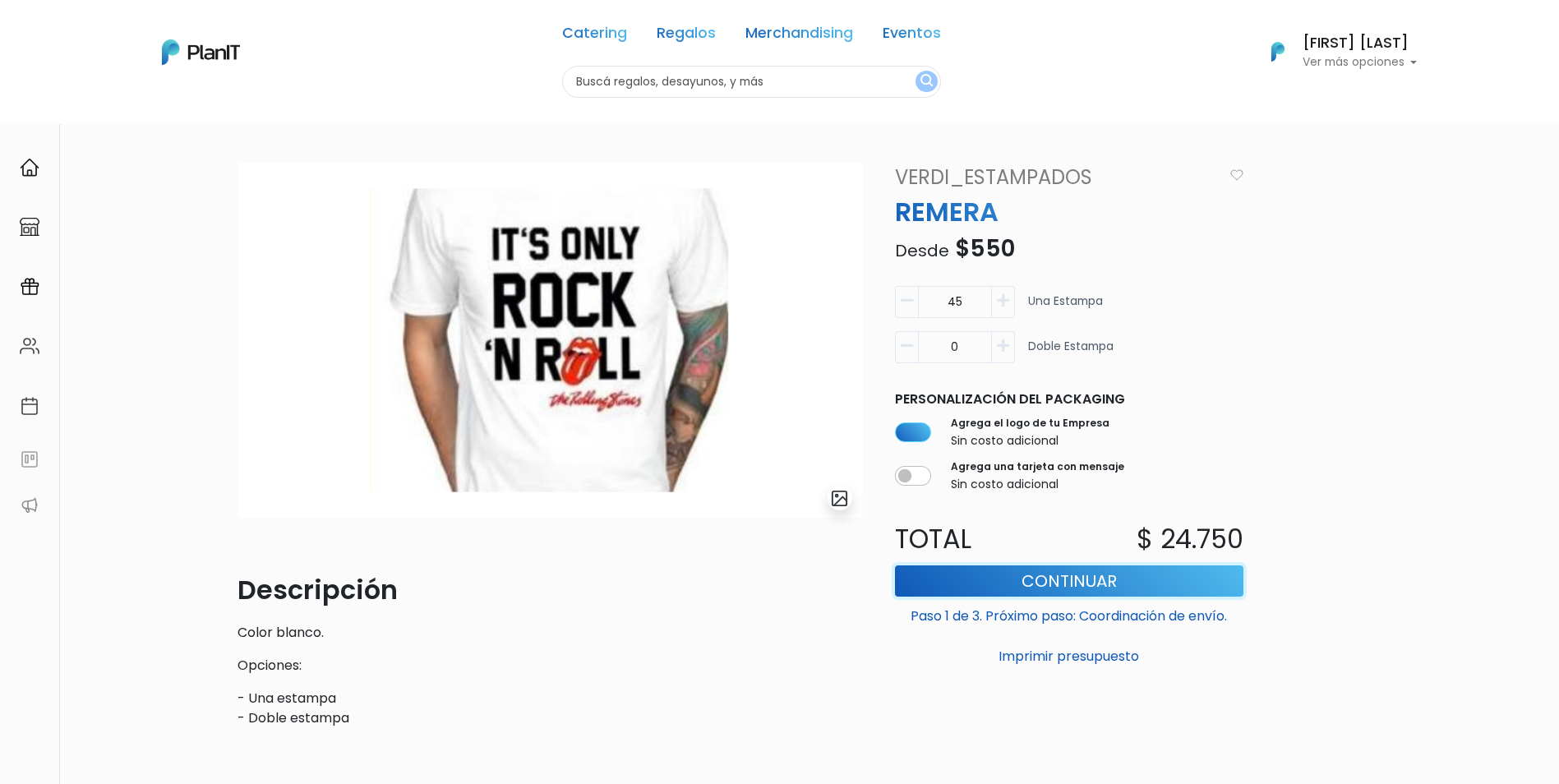 click on "Continuar" at bounding box center [1069, 581] 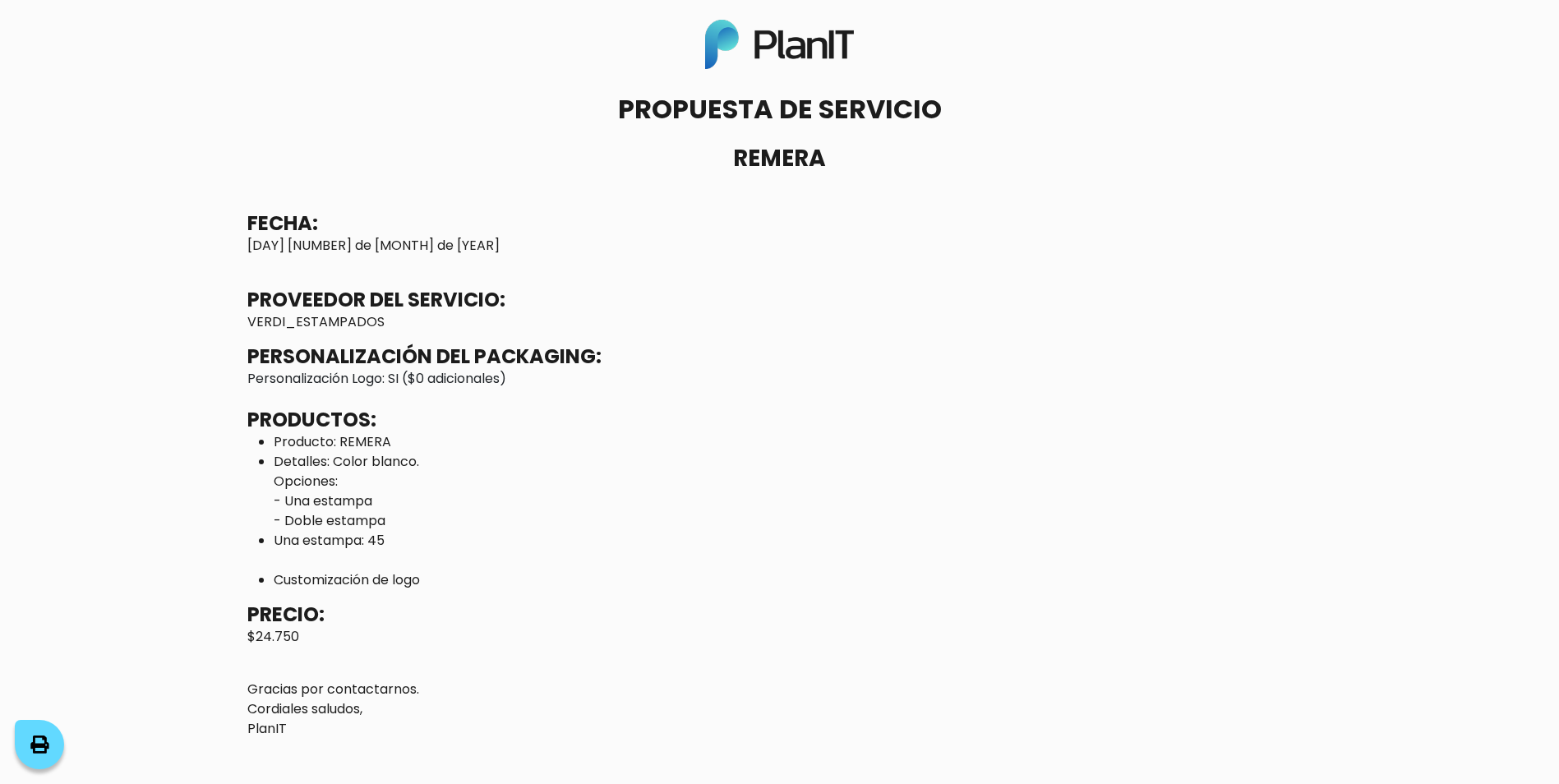 scroll, scrollTop: 0, scrollLeft: 0, axis: both 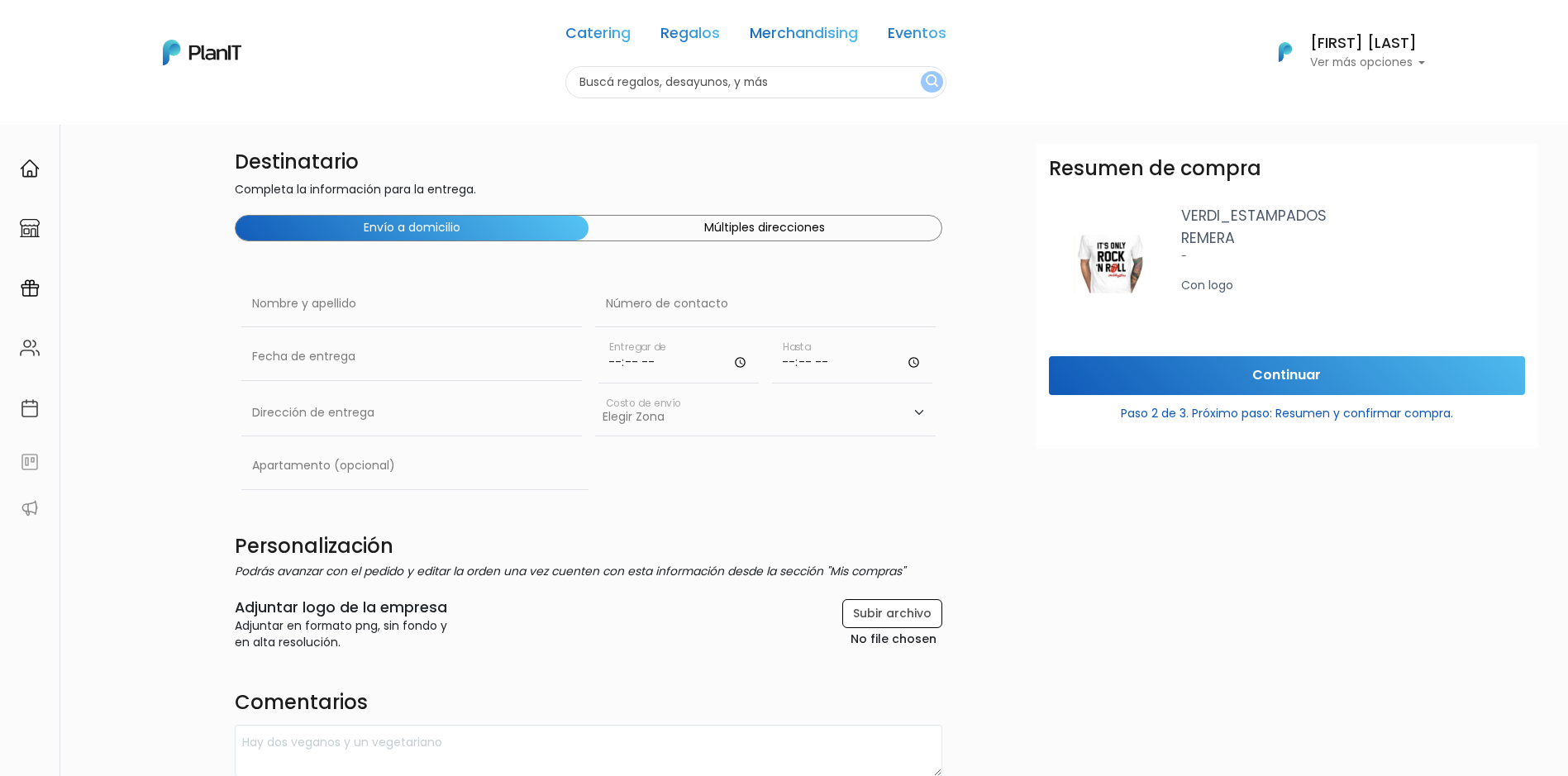 click on "Envío a domicilio" at bounding box center (412, 228) 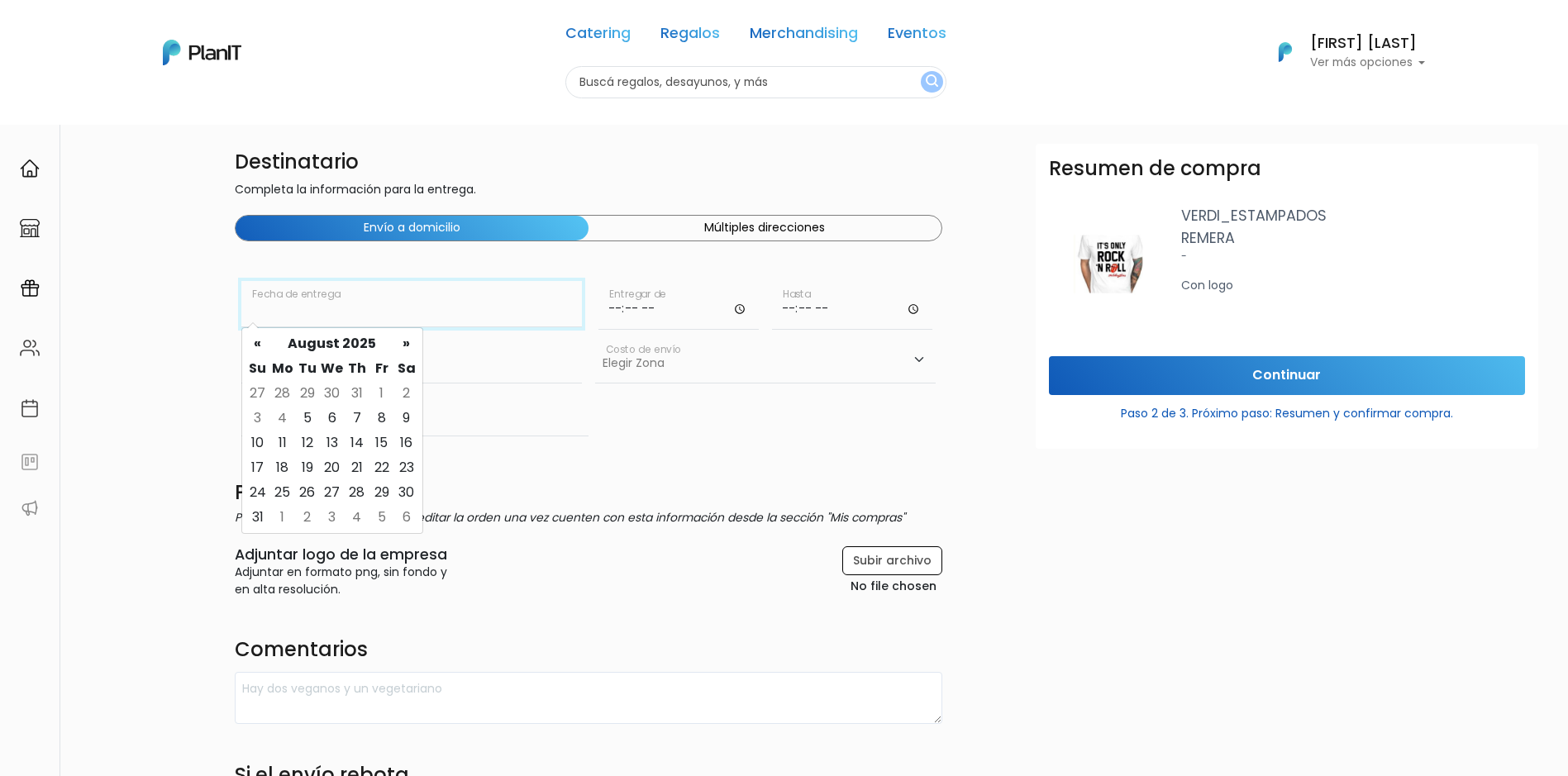 click at bounding box center [412, 304] 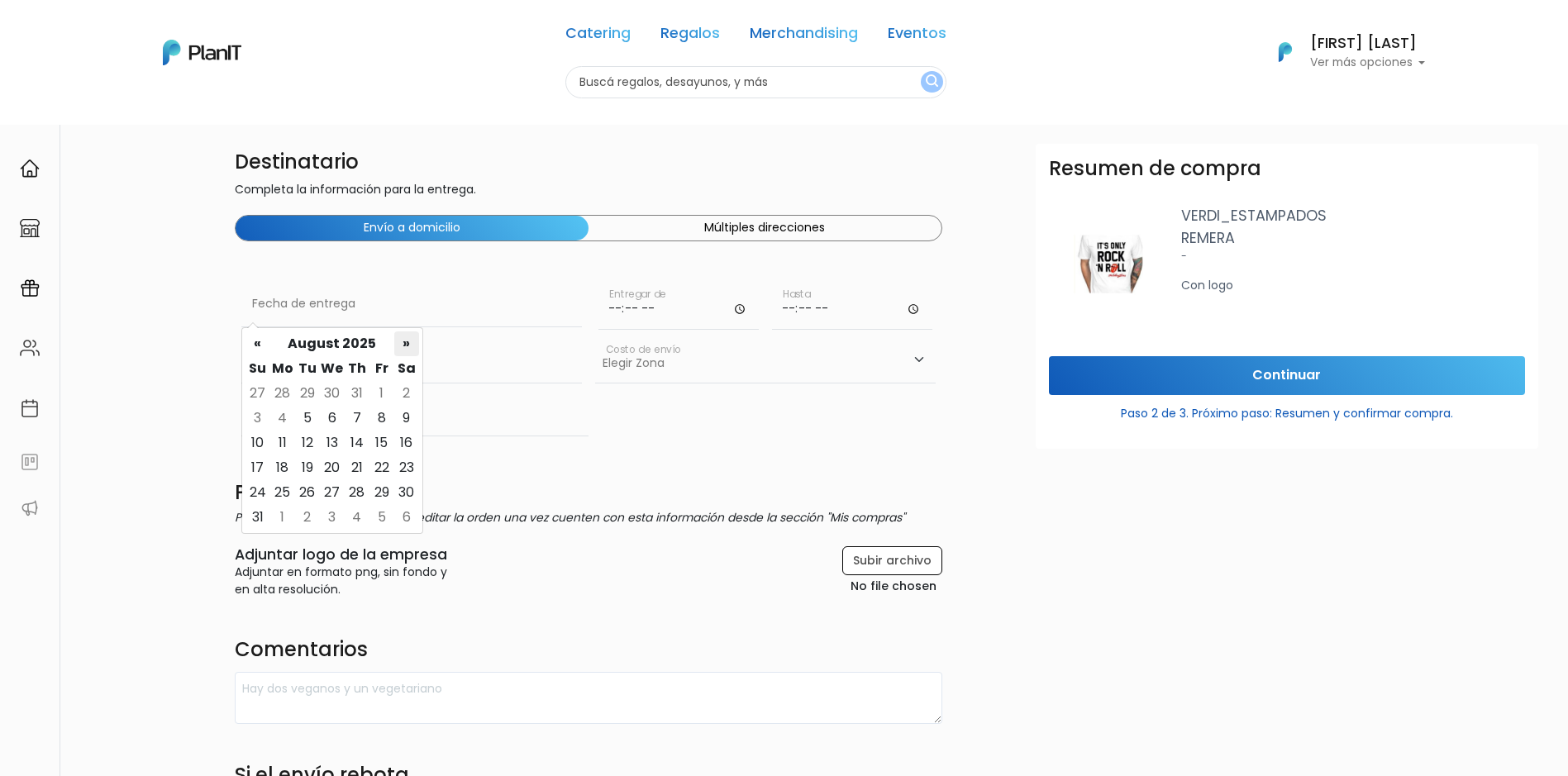 click on "»" at bounding box center (407, 344) 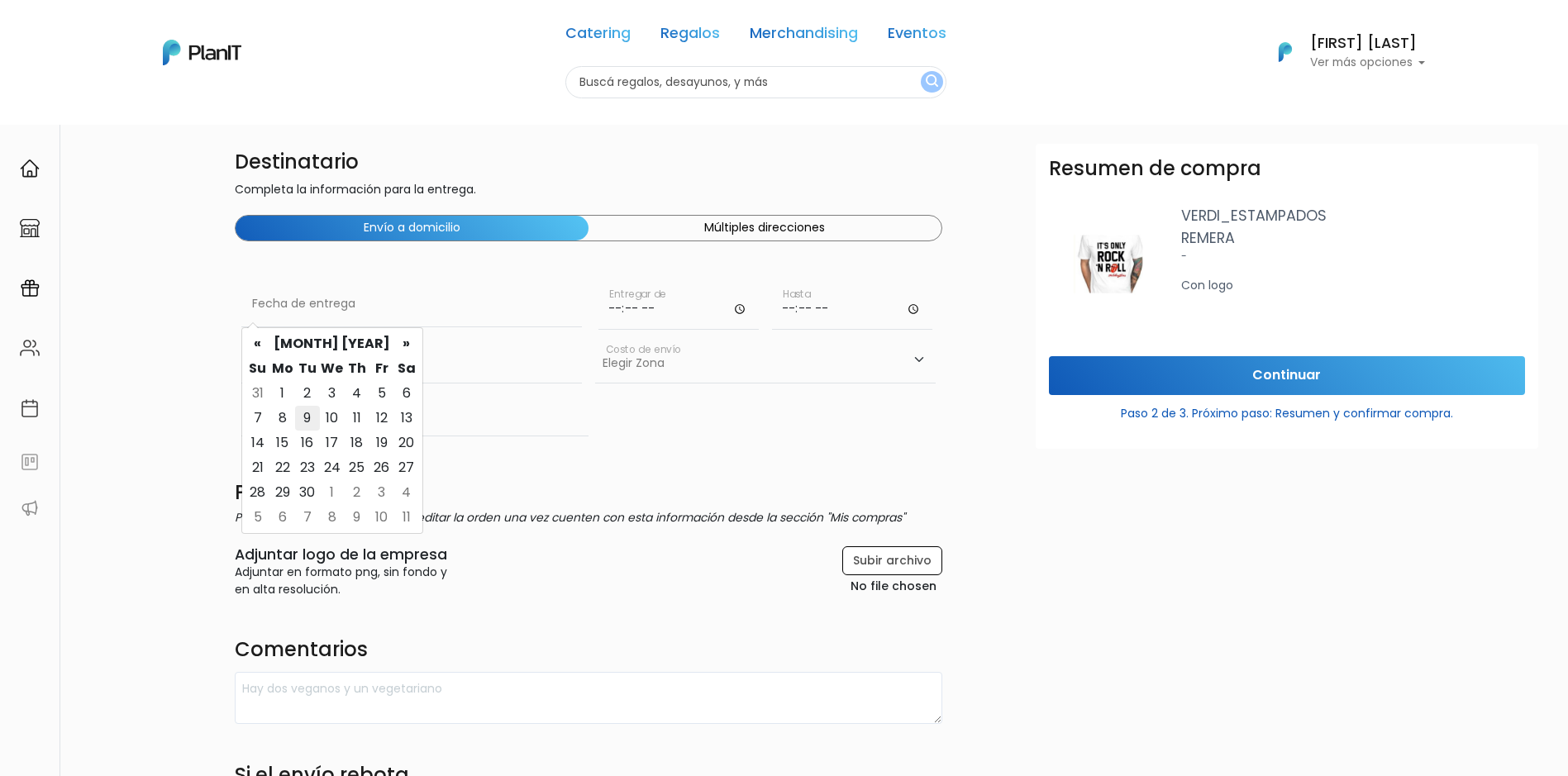 click on "9" at bounding box center [307, 418] 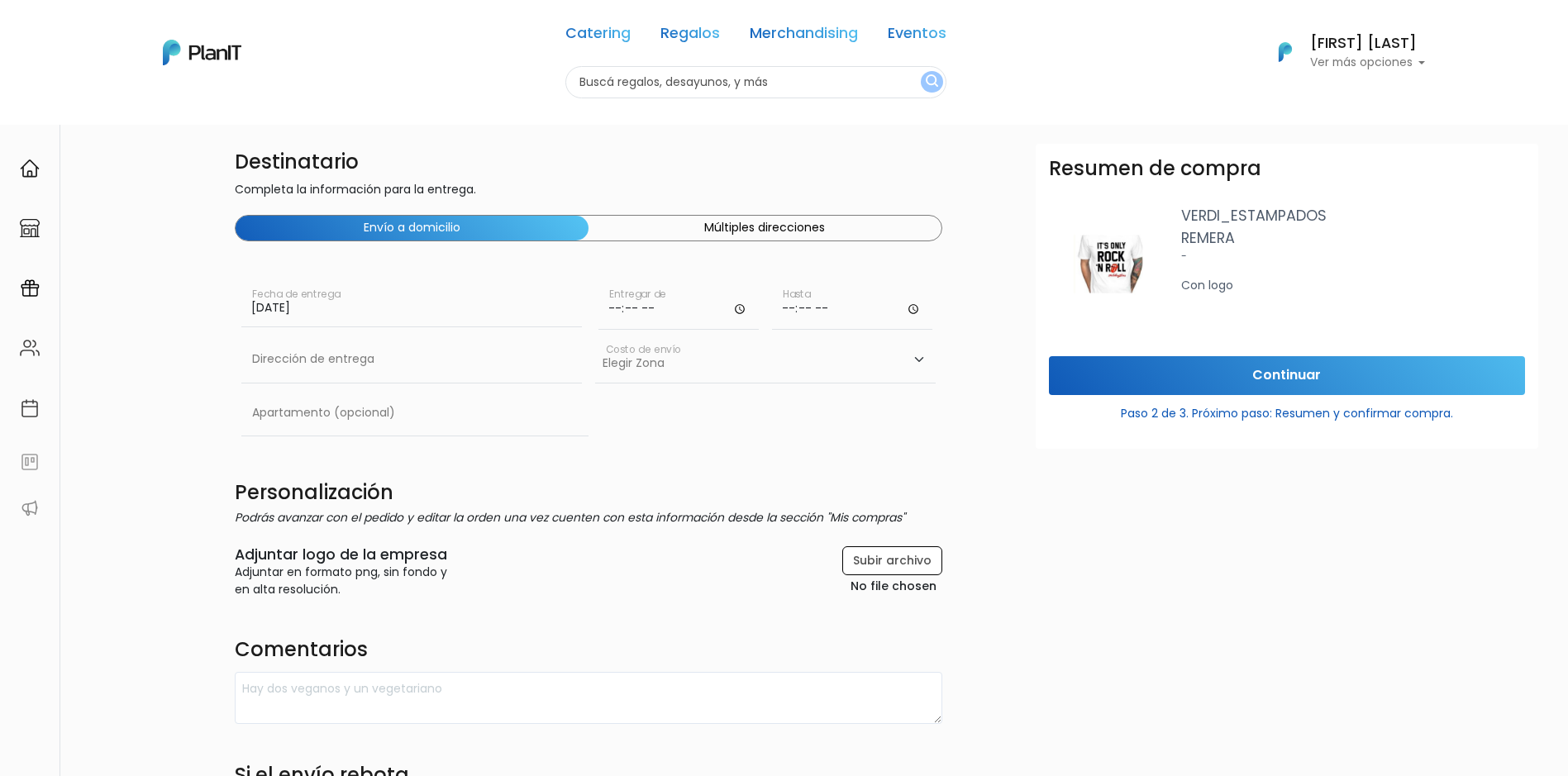 click at bounding box center [679, 306] 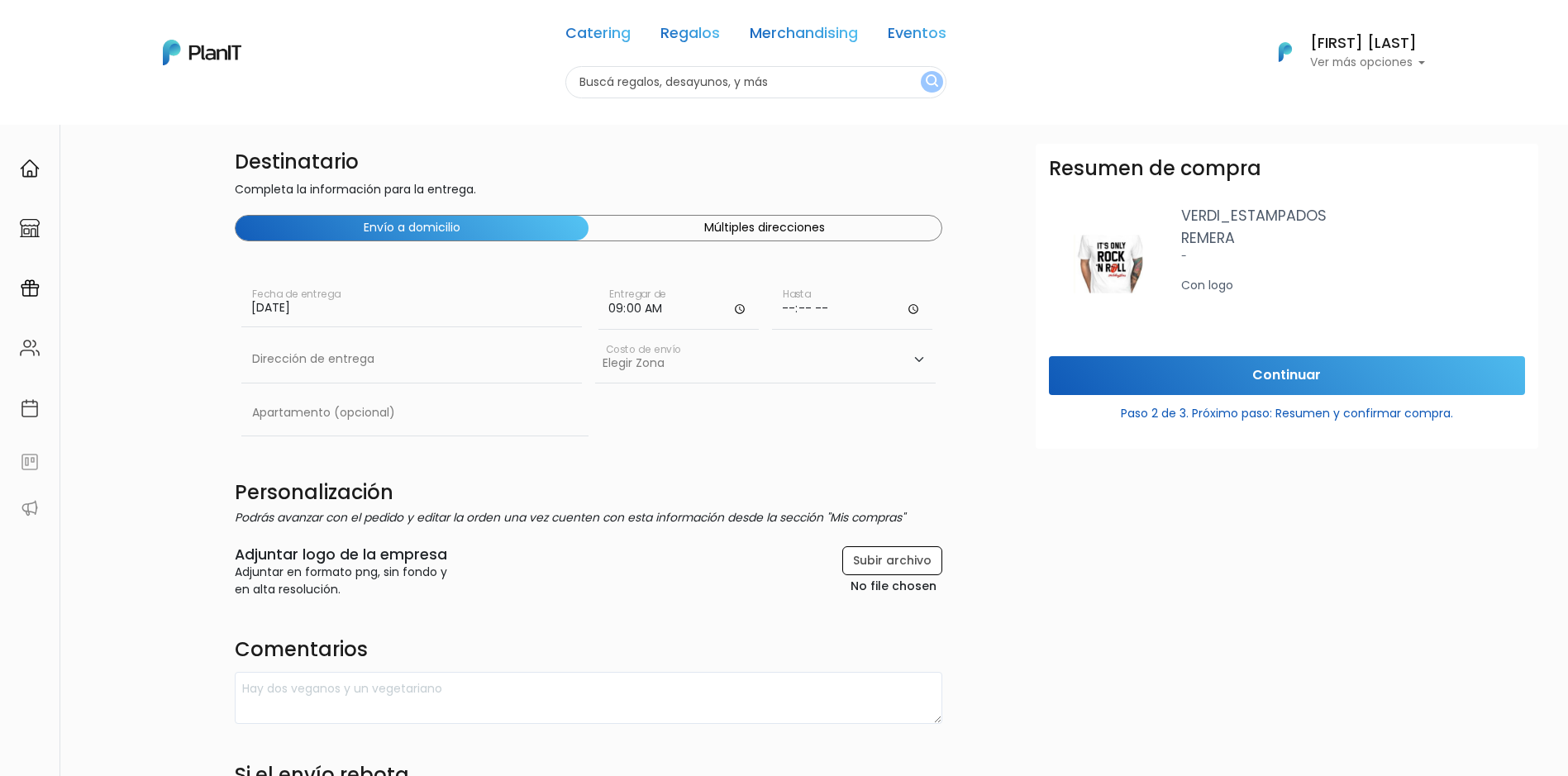 click at bounding box center (852, 306) 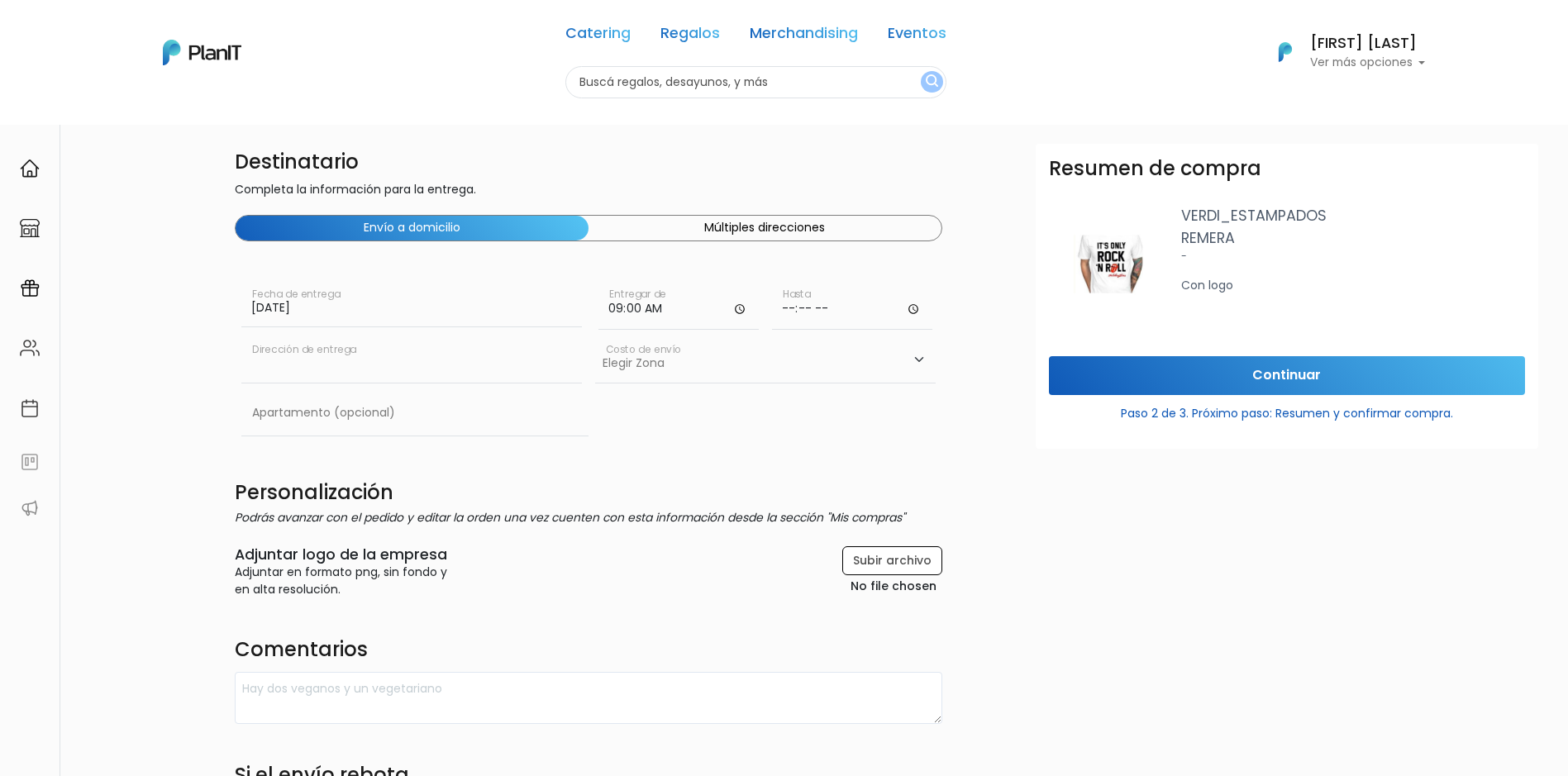 click at bounding box center [412, 359] 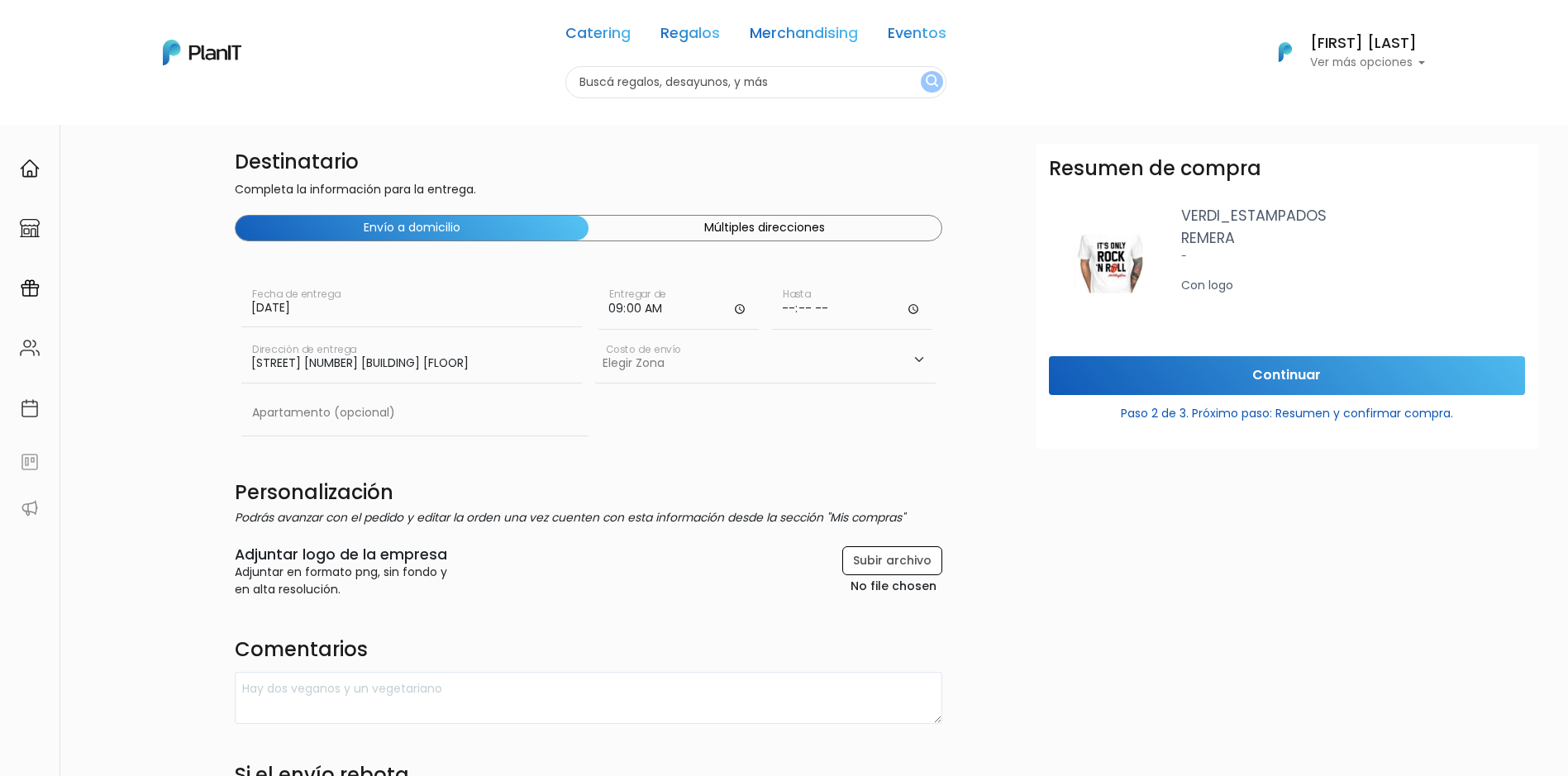click on "Elegir Zona Zona américa- $600
Montevideo- $250" at bounding box center [765, 359] 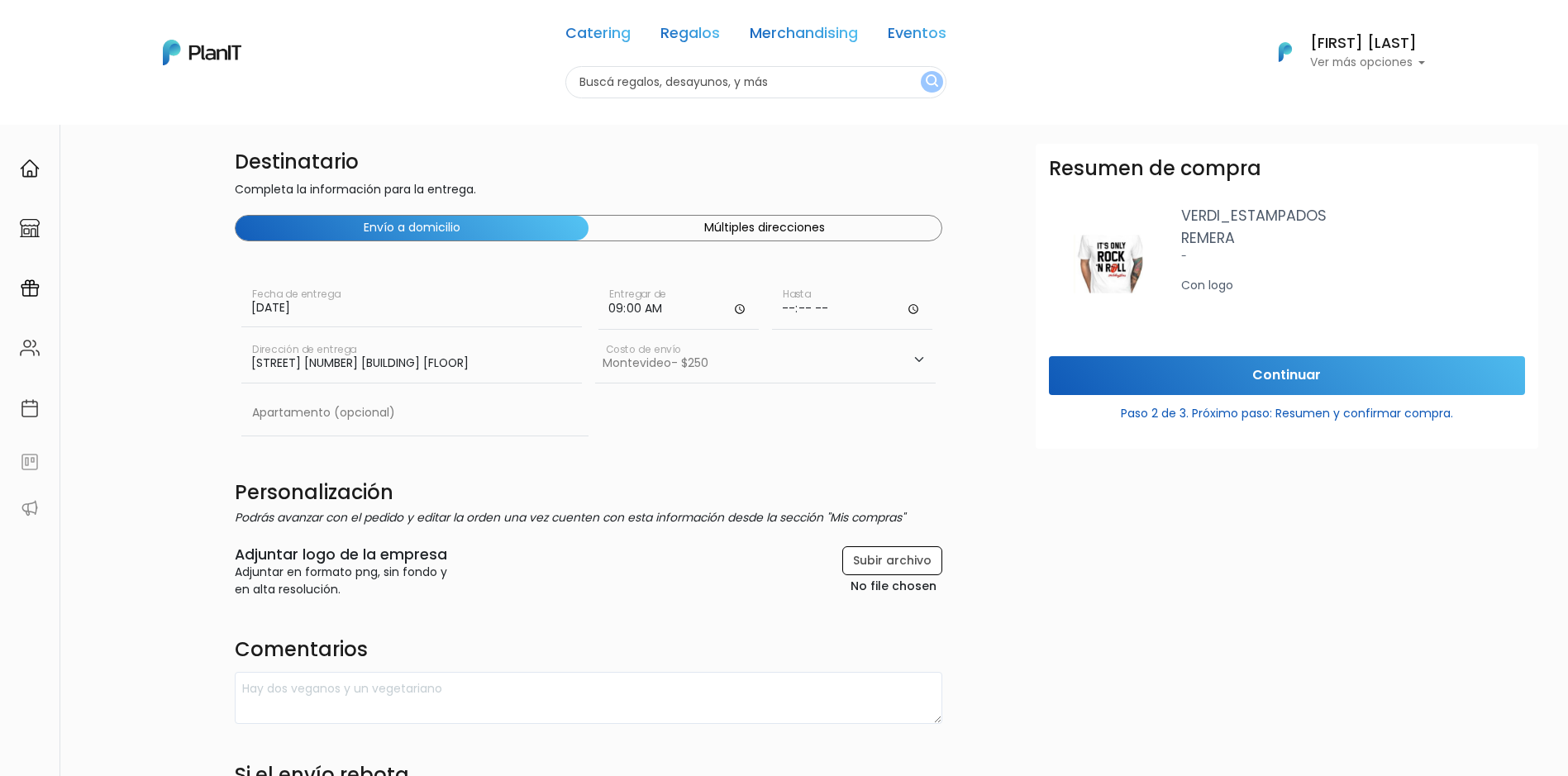 click on "Elegir Zona Zona américa- $600
Montevideo- $250" at bounding box center (765, 359) 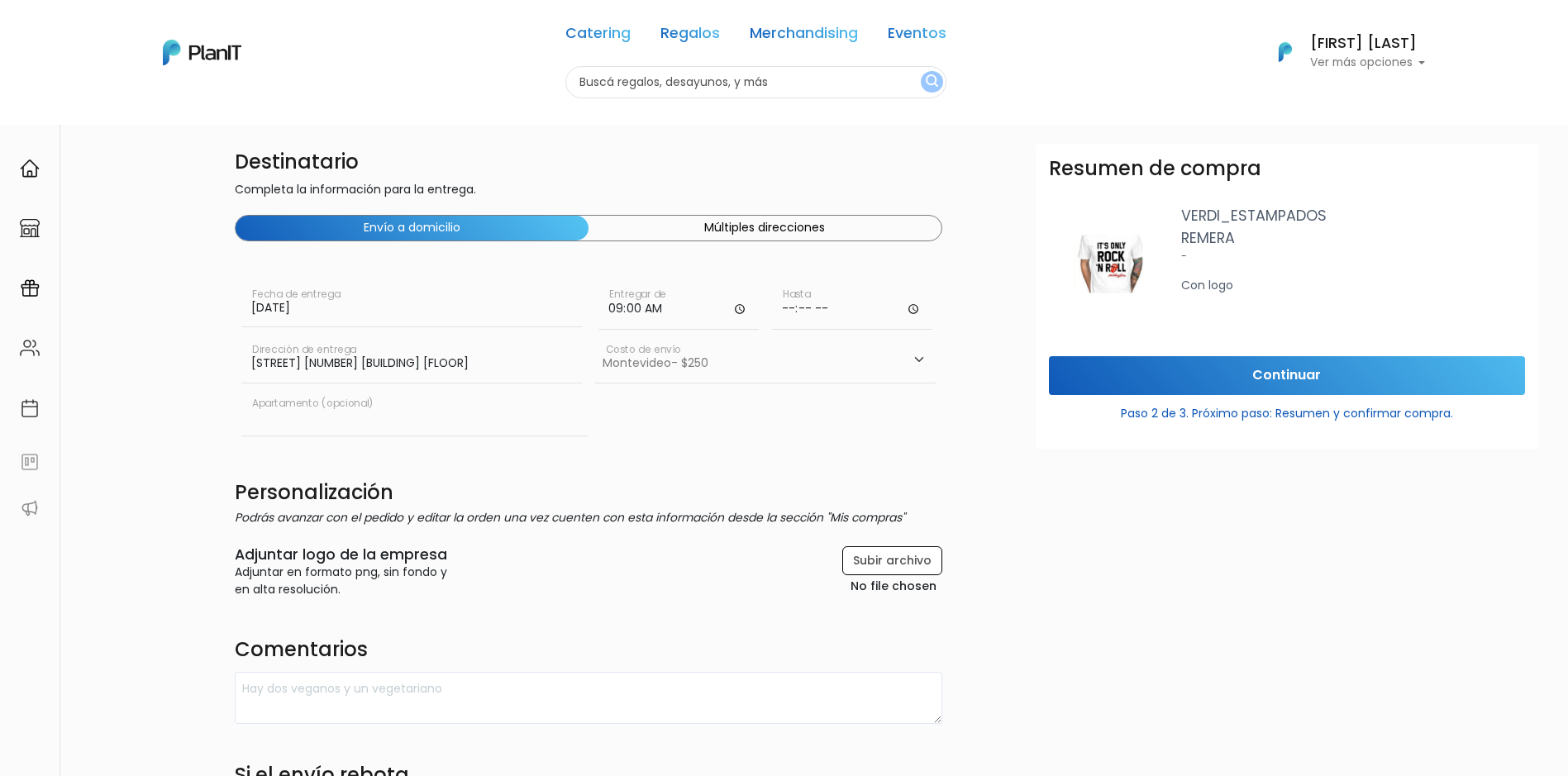 click at bounding box center [415, 413] 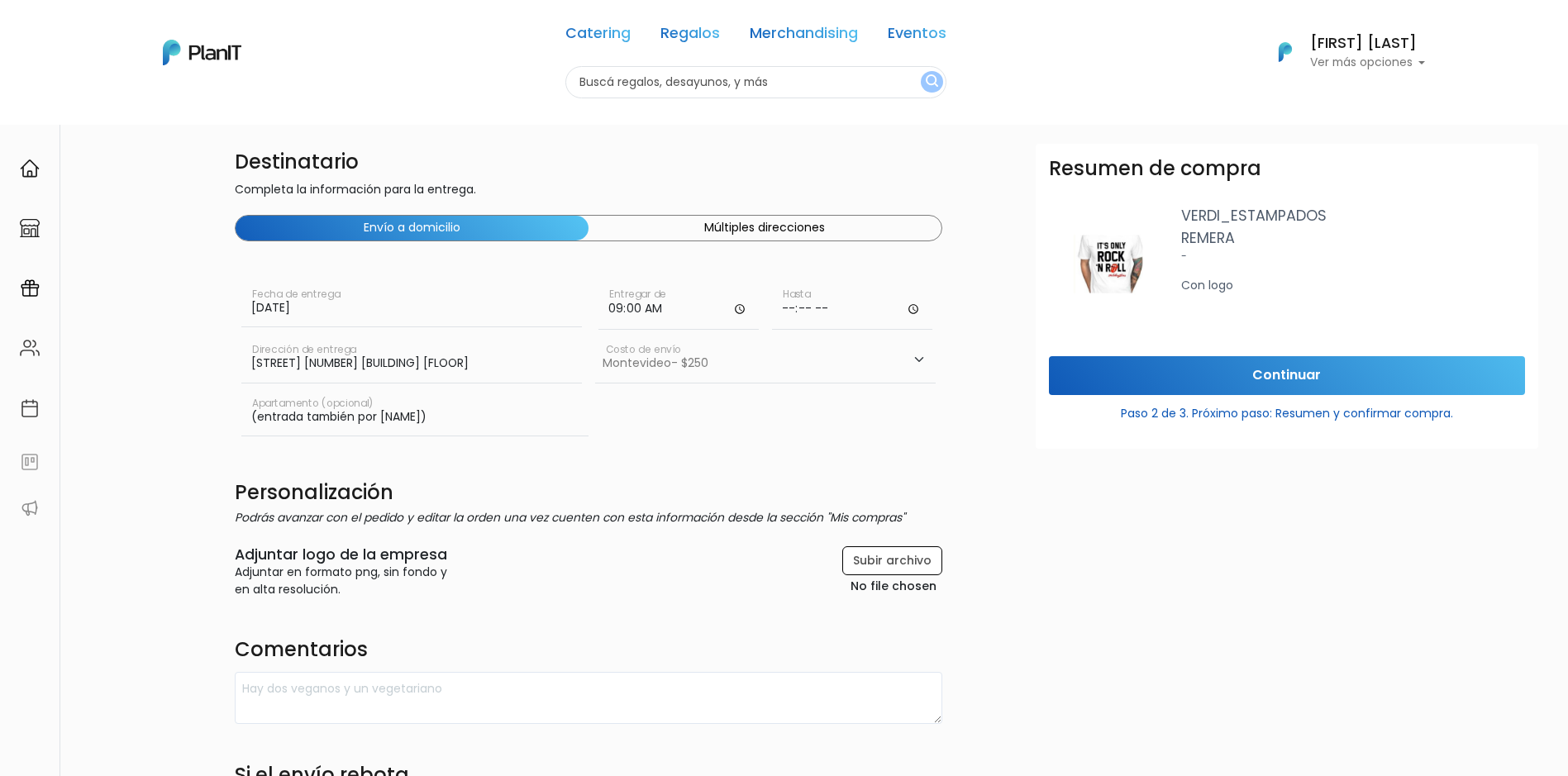 type on "(entrada también por Máximo Tajes)" 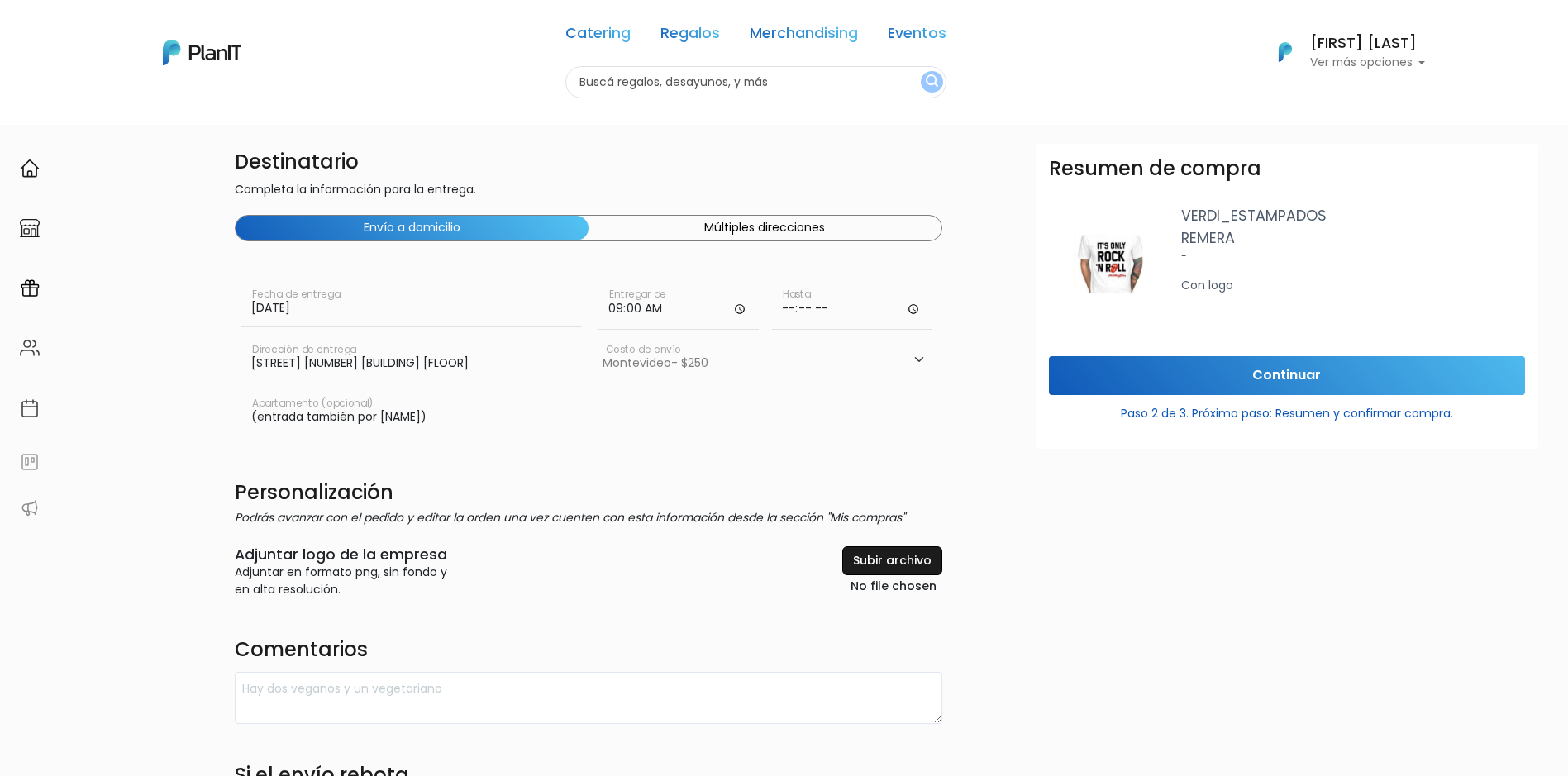 click at bounding box center (853, 572) 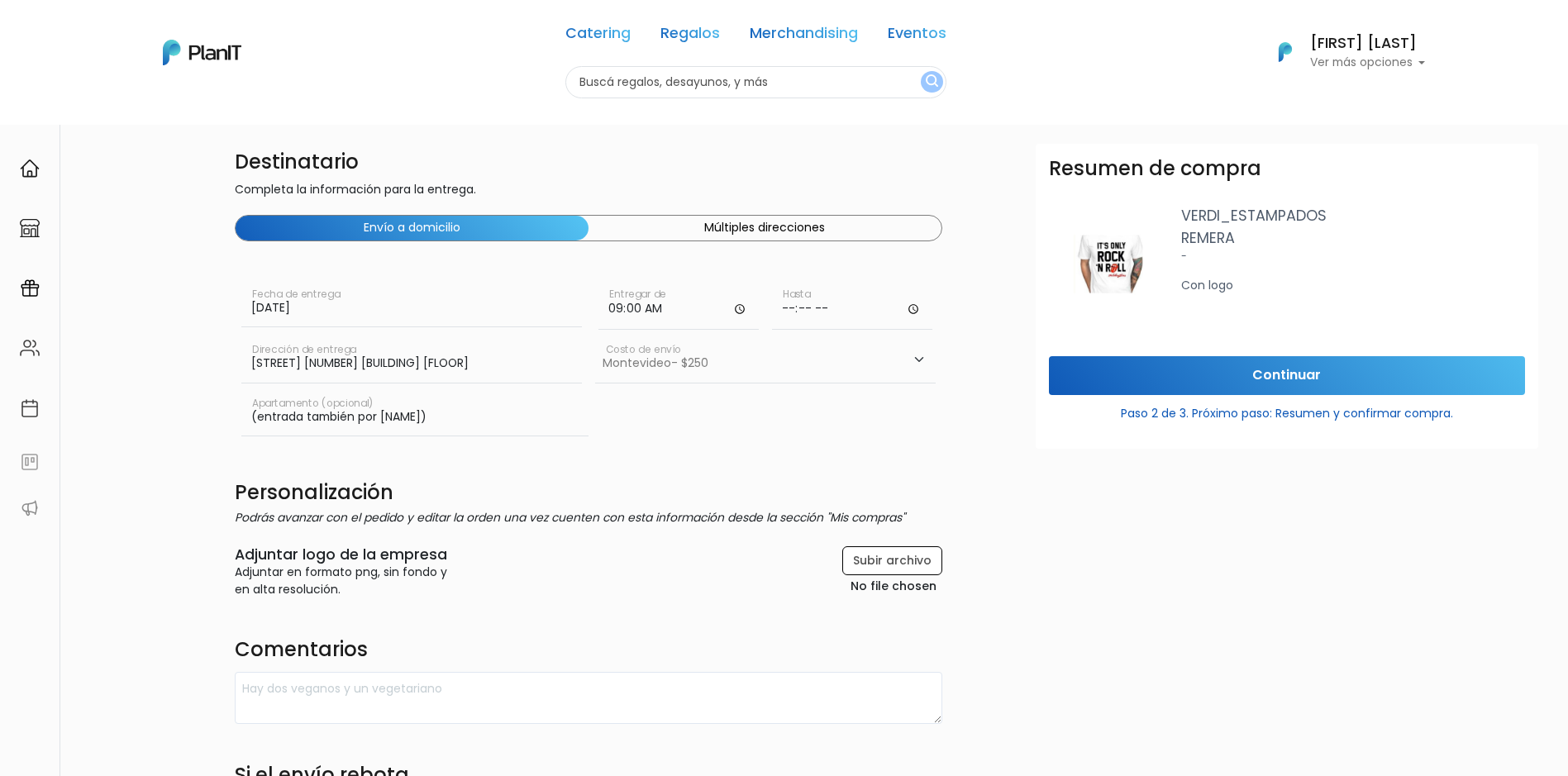 click on "Destinatario
Completa la información para la entrega.
Envío a domicilio
Múltiples direcciones
Nombre y apellido
Número de contacto
Fecha de entrega
09/09/2025
Fecha de entrega
09:00
Entregar de
0" at bounding box center [962, 612] 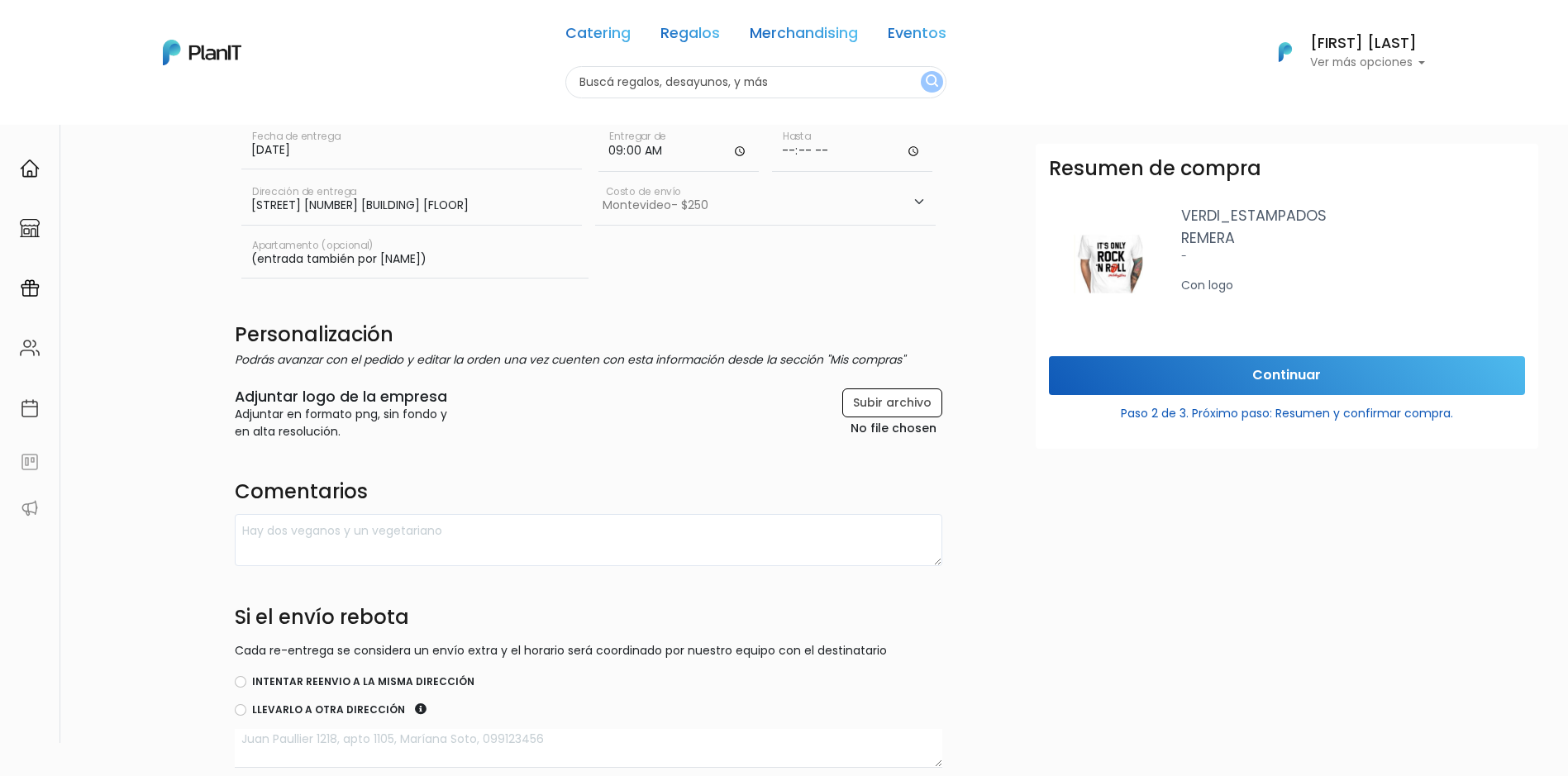 scroll, scrollTop: 165, scrollLeft: 0, axis: vertical 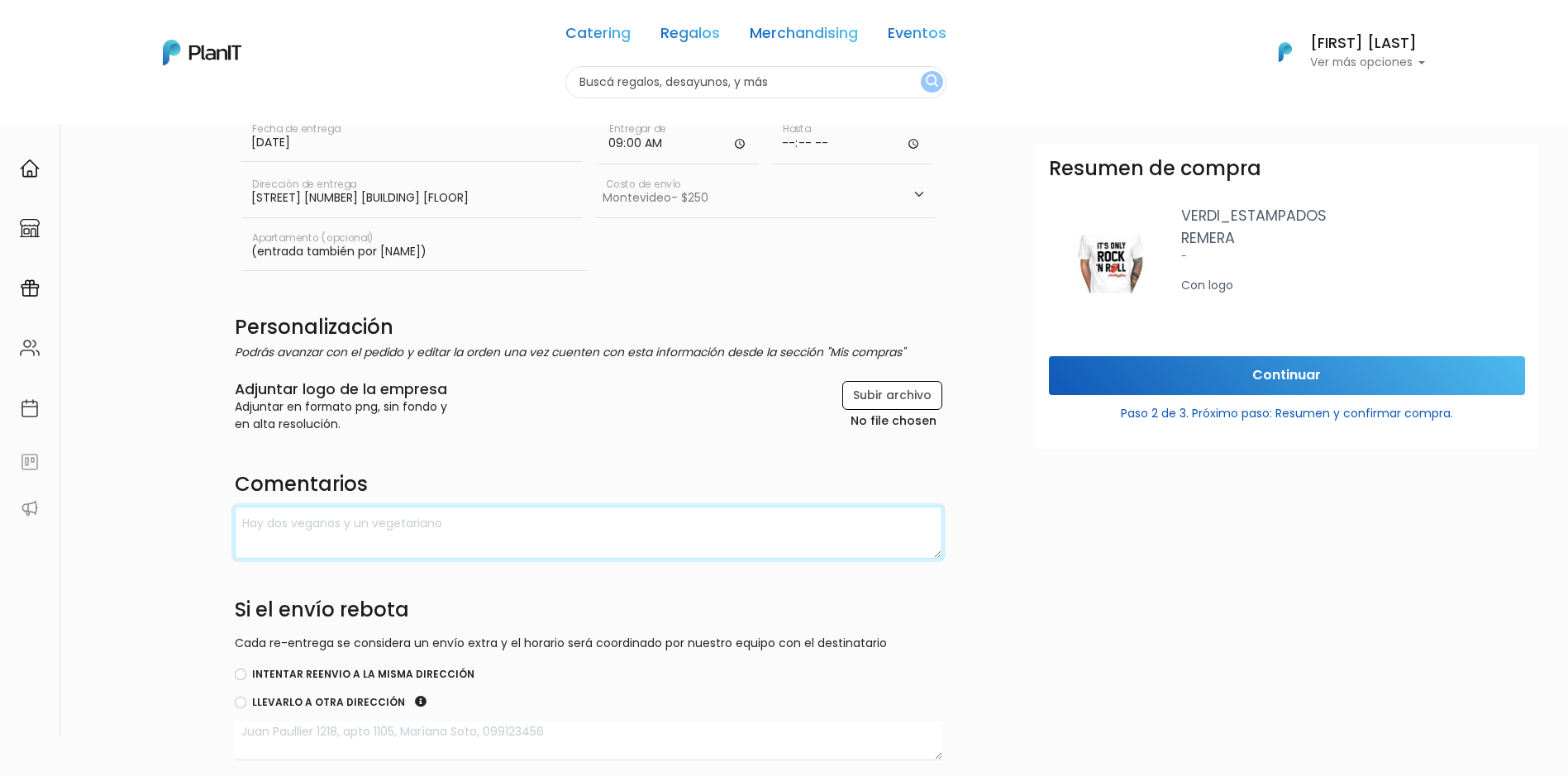 click at bounding box center [589, 532] 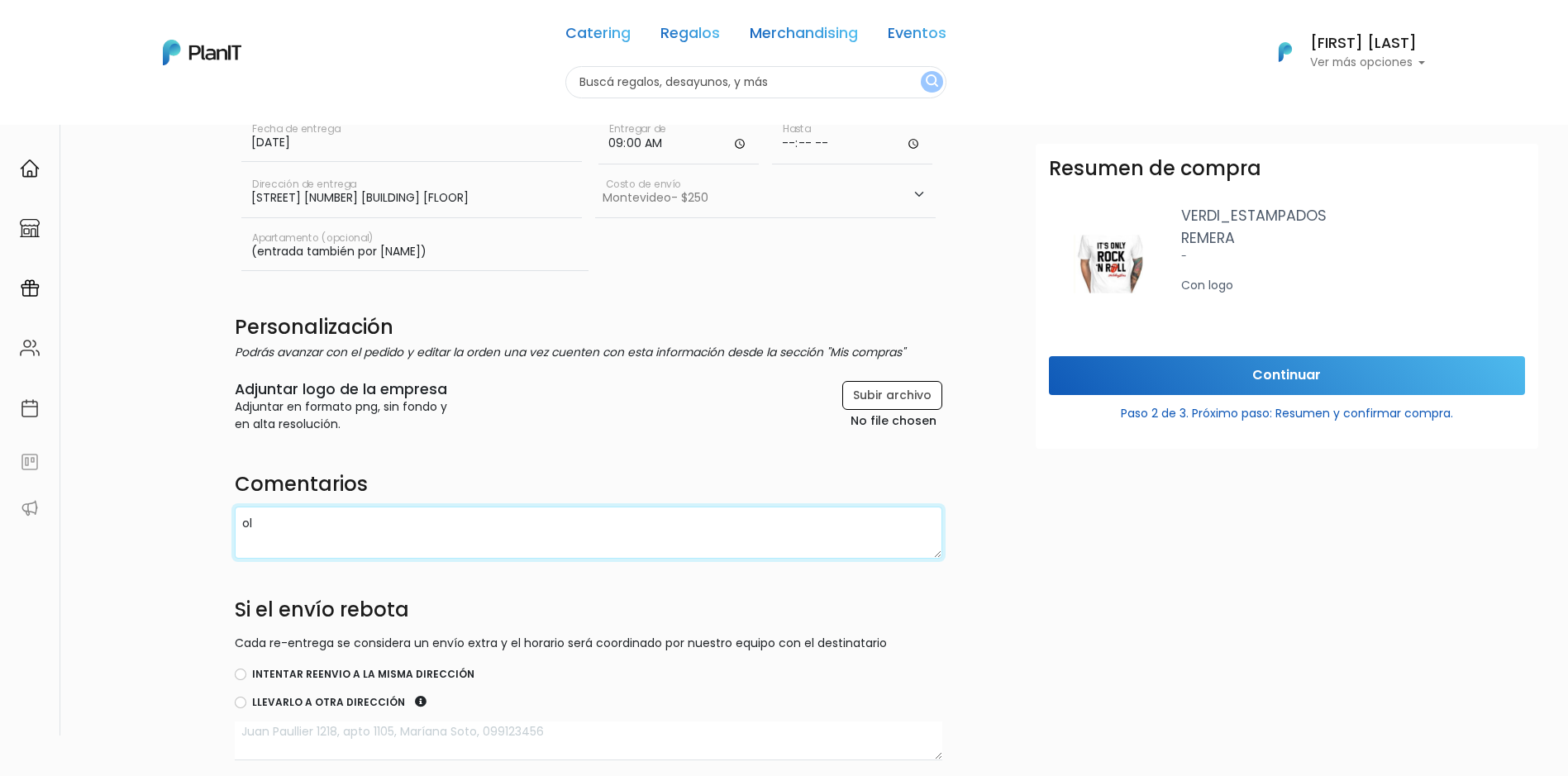 type on "o" 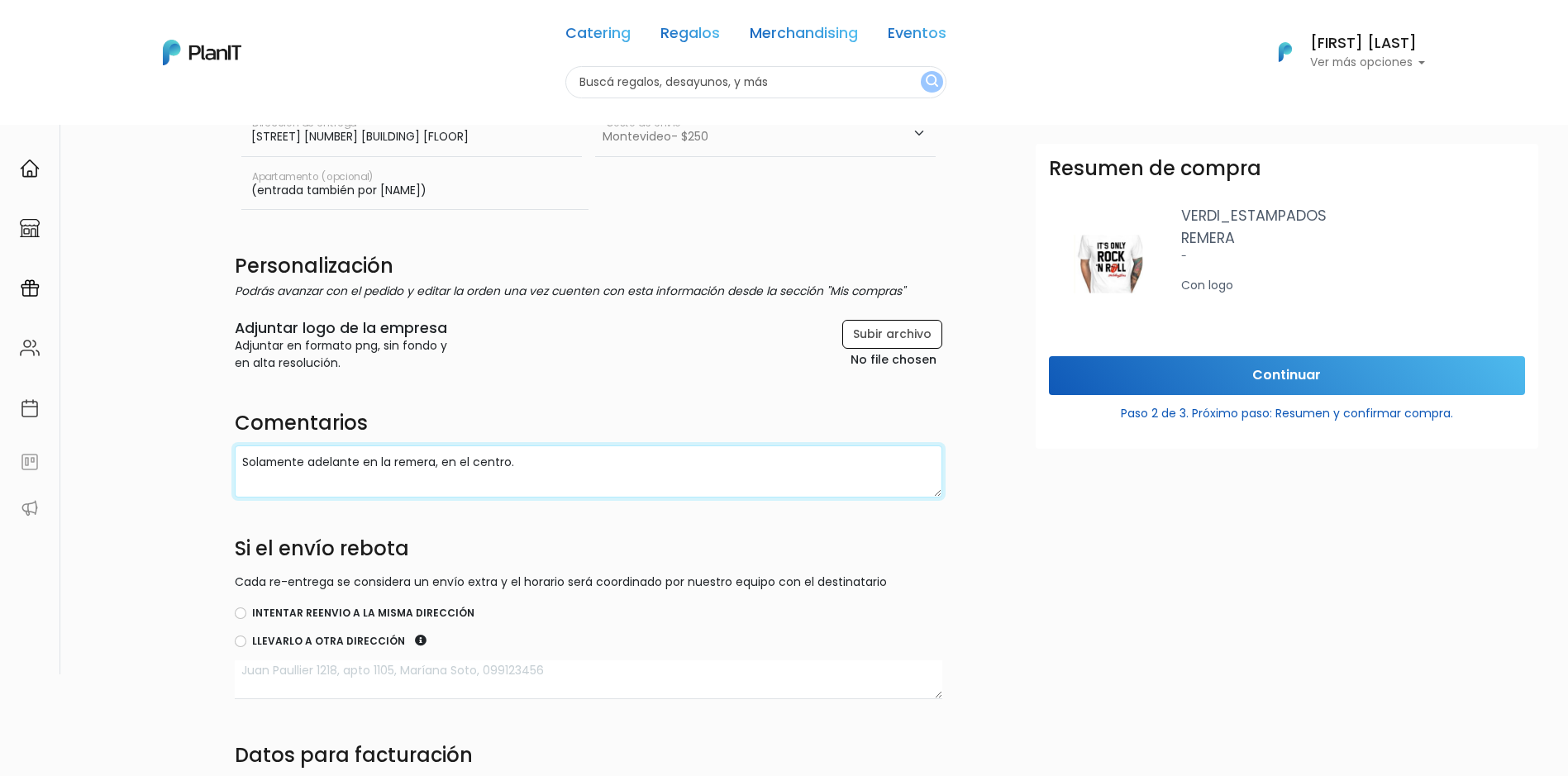 scroll, scrollTop: 331, scrollLeft: 0, axis: vertical 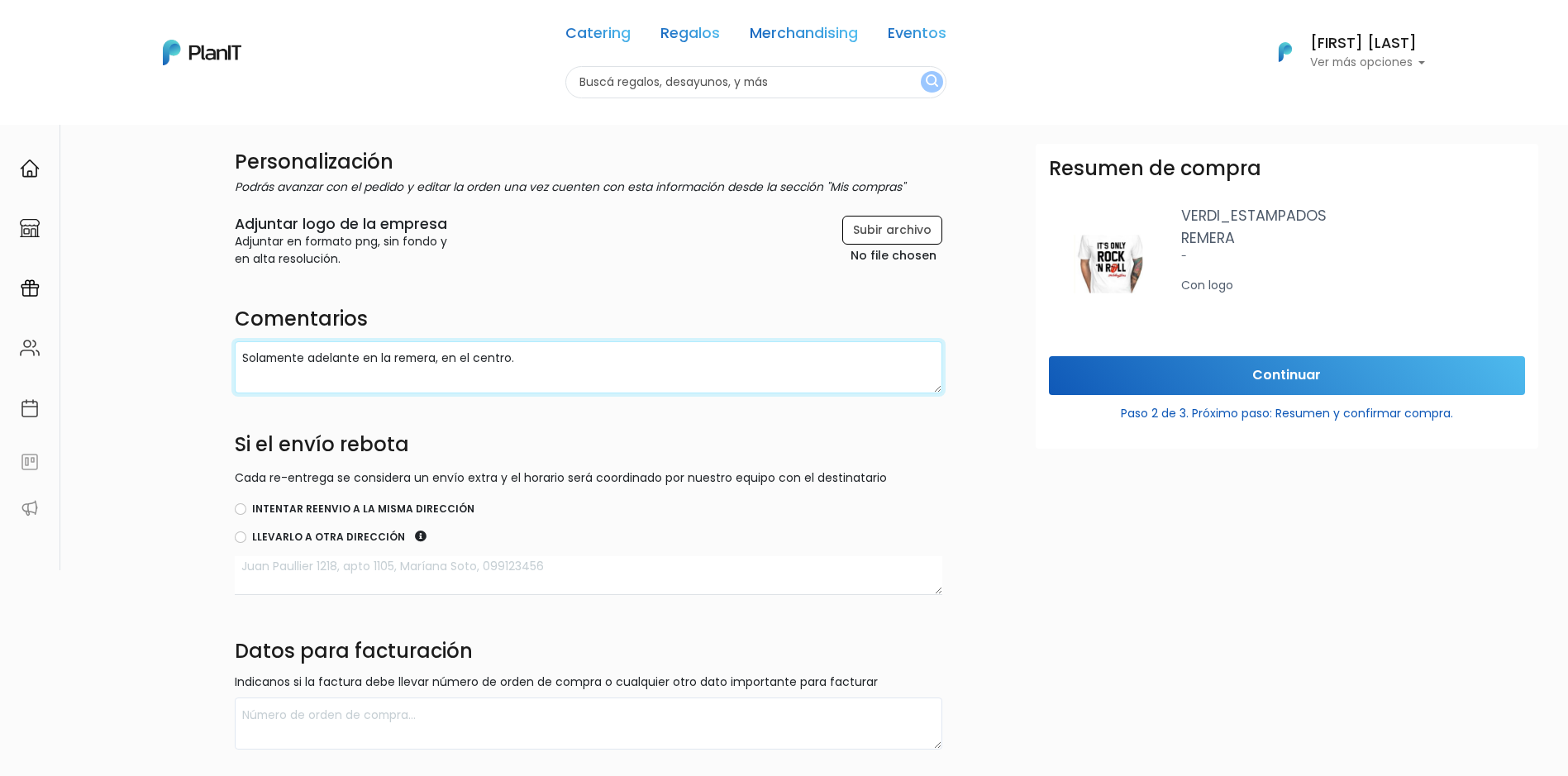 type on "Solamente adelante en la remera, en el centro." 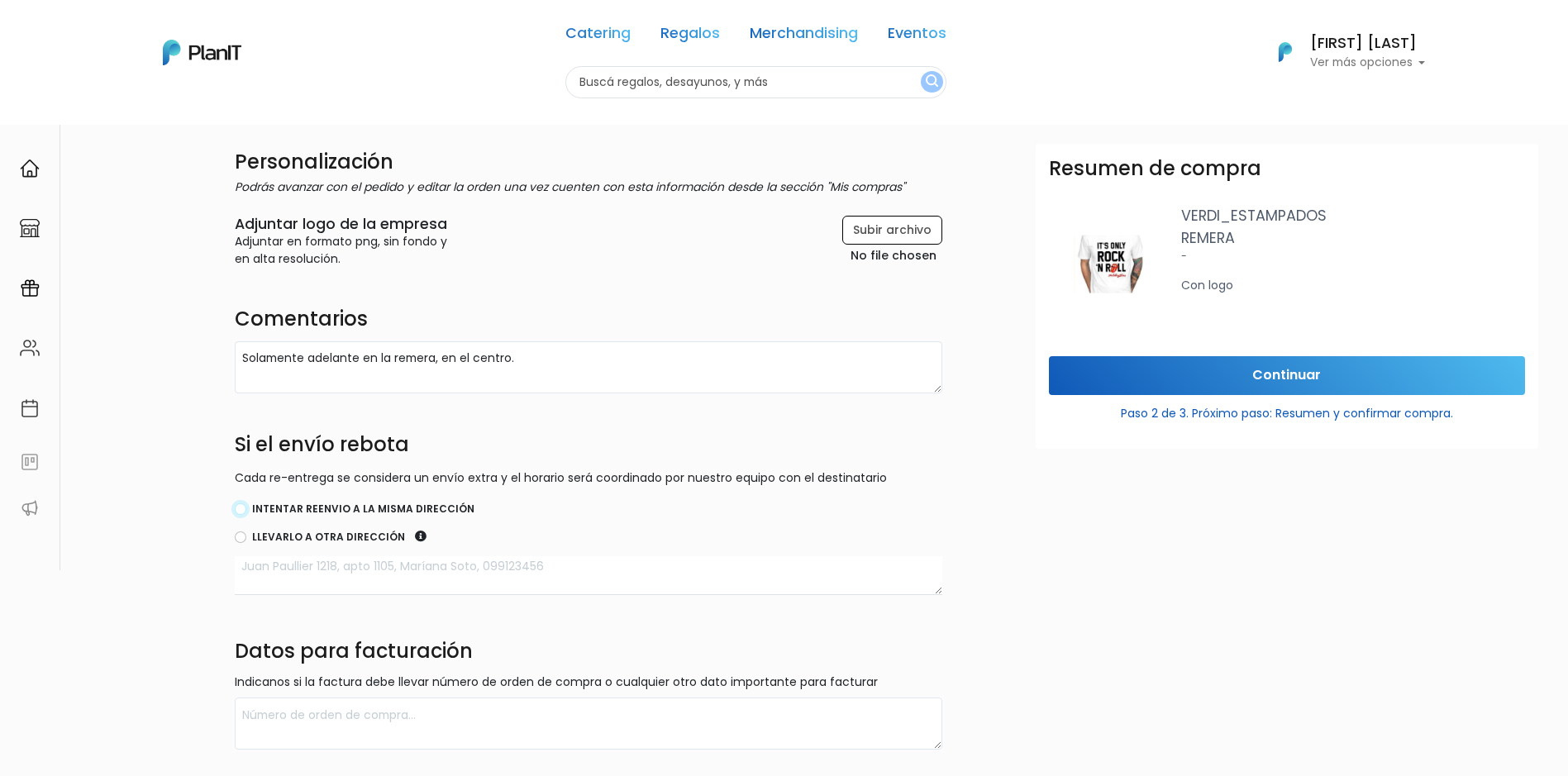 click on "Intentar reenvio a la misma dirección" at bounding box center [241, 509] 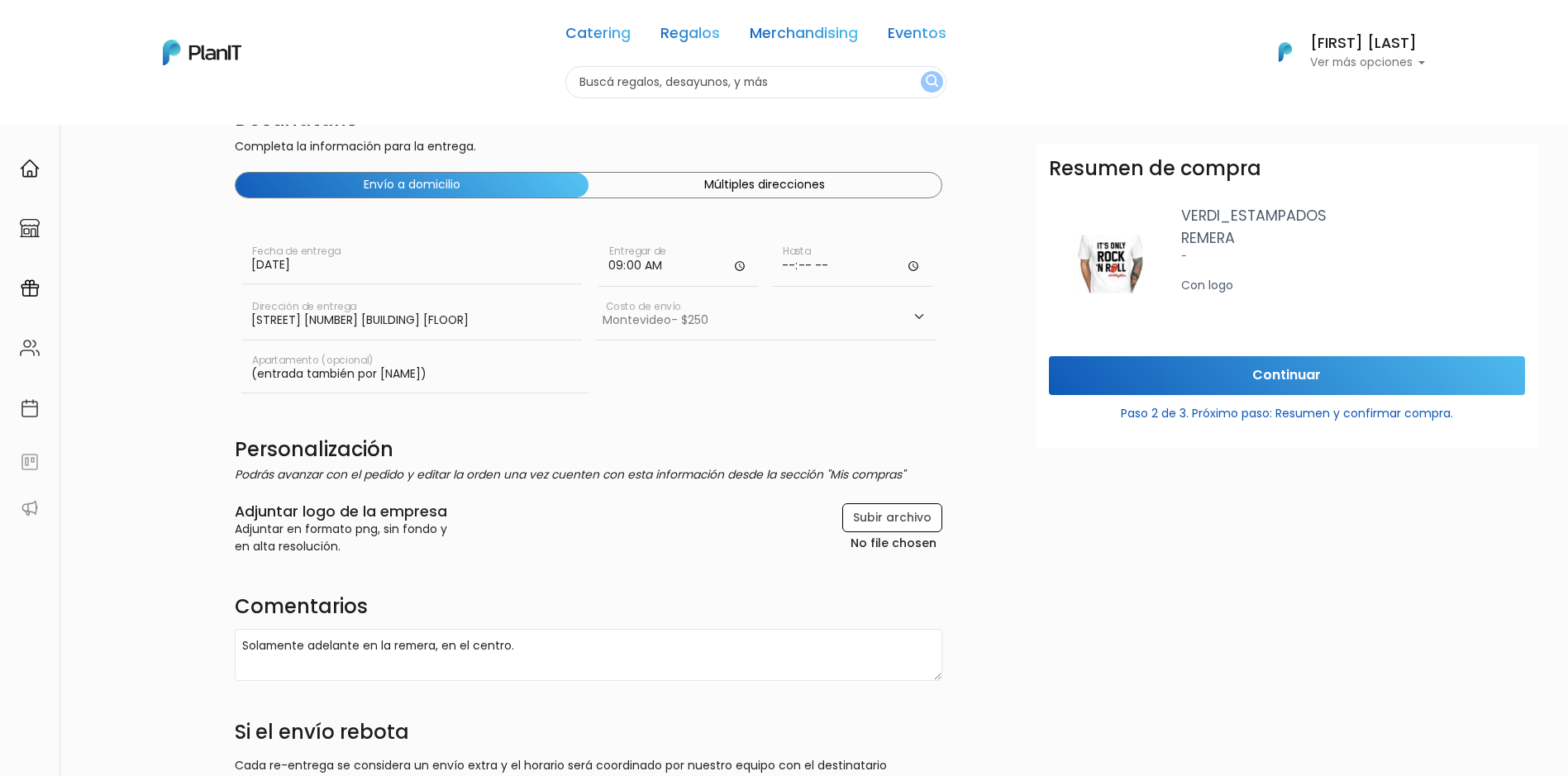 scroll, scrollTop: 0, scrollLeft: 0, axis: both 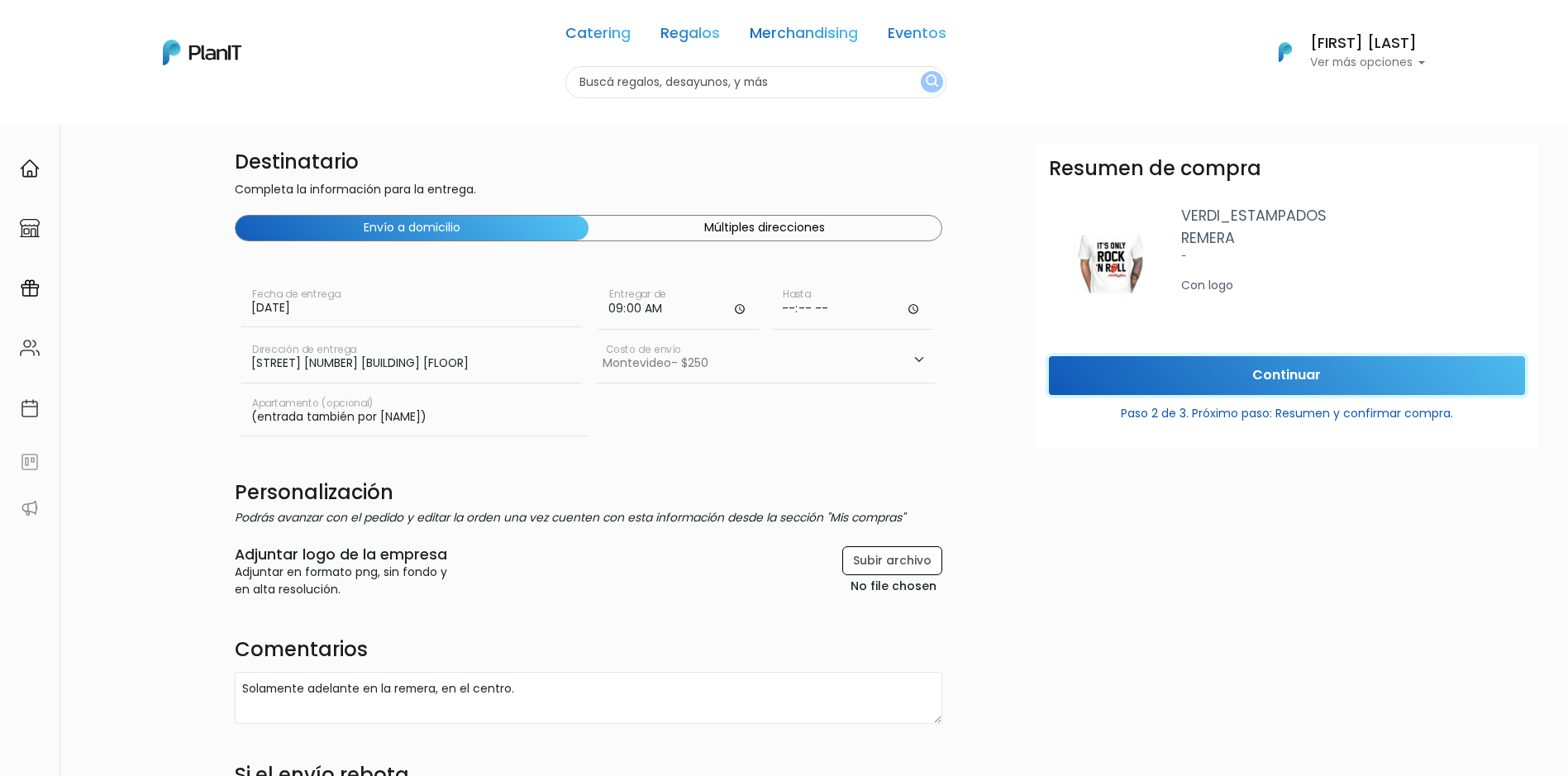click on "Continuar" at bounding box center [1287, 375] 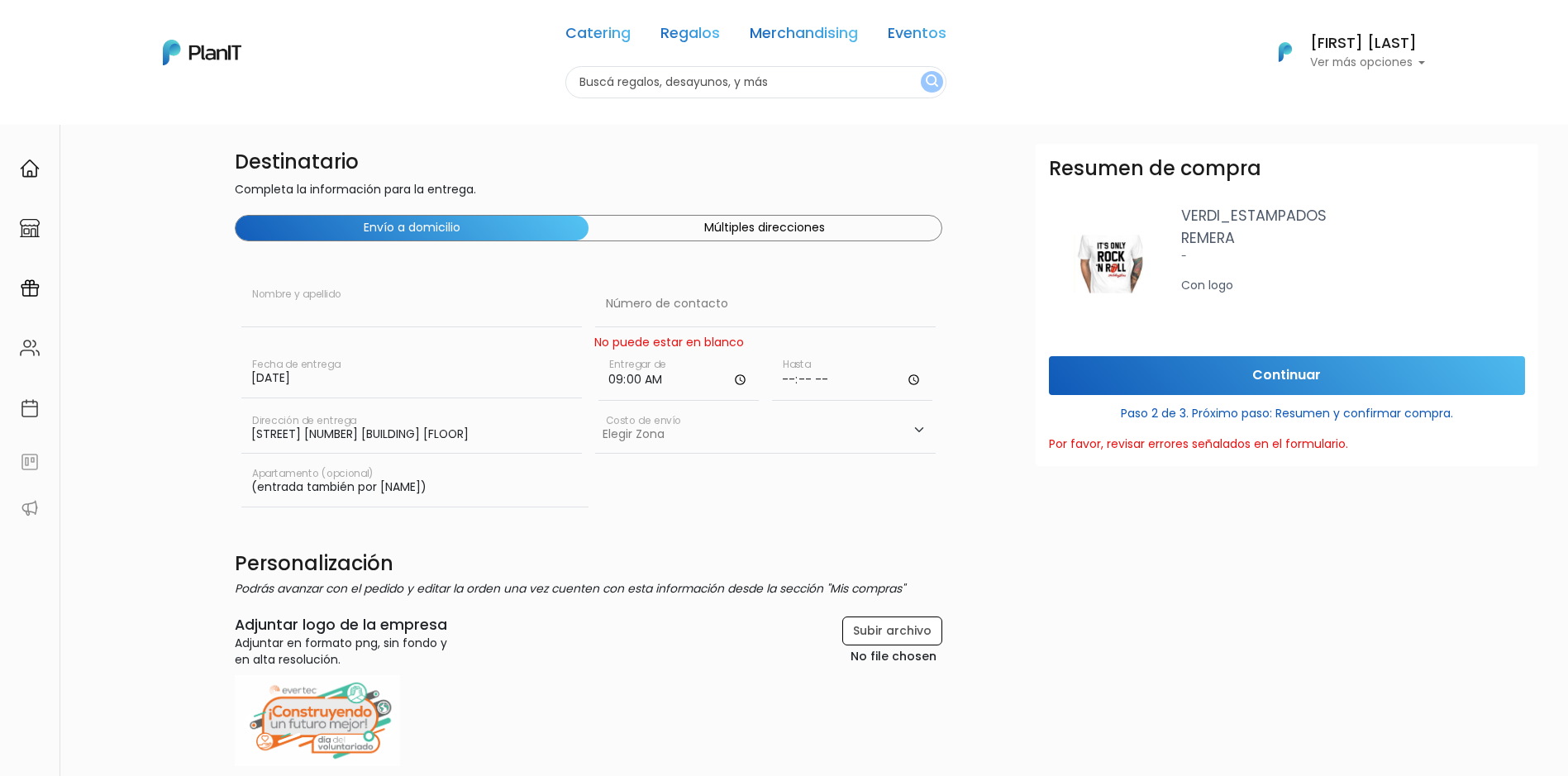 click at bounding box center (412, 304) 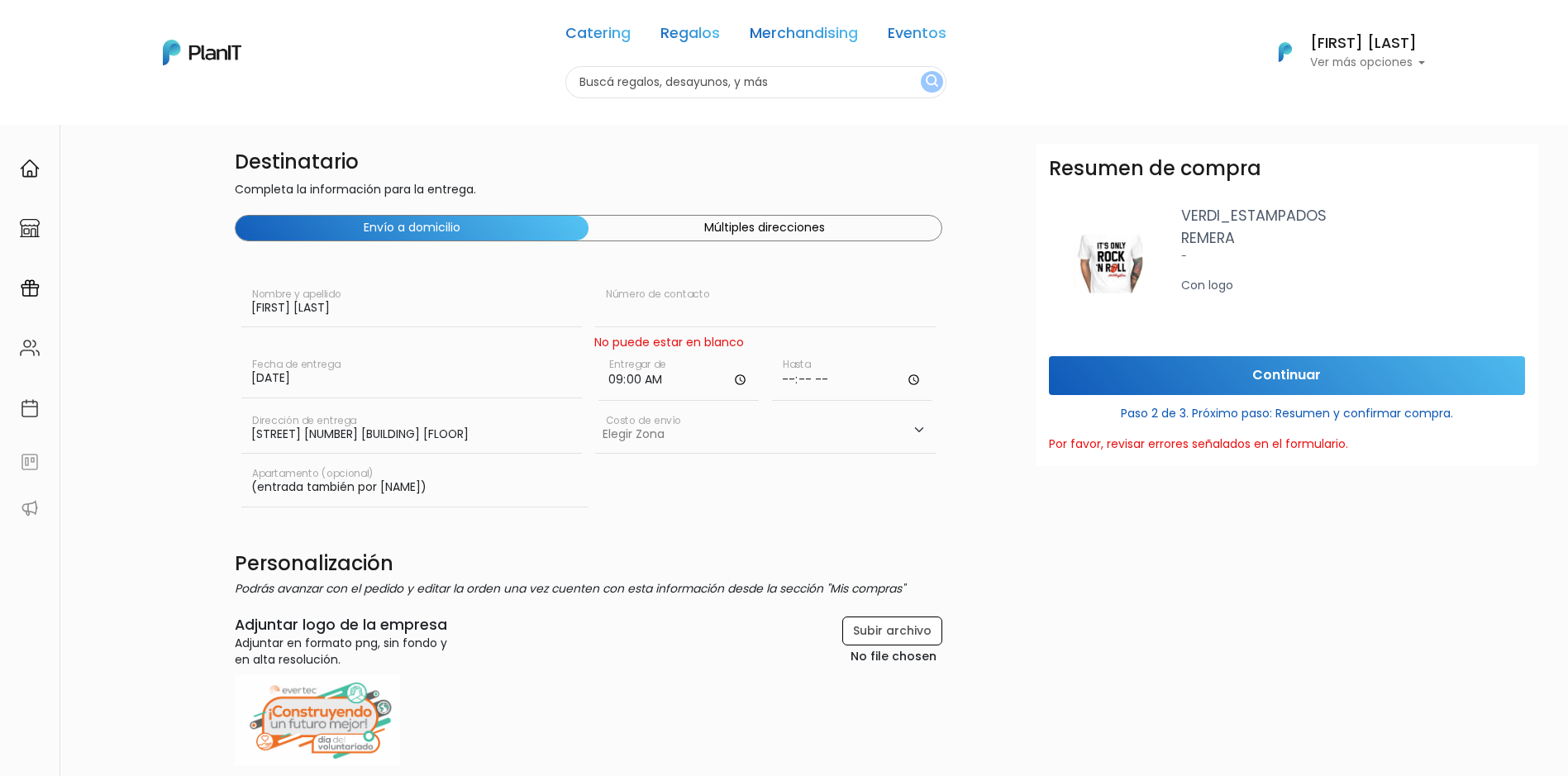 type on "26041372" 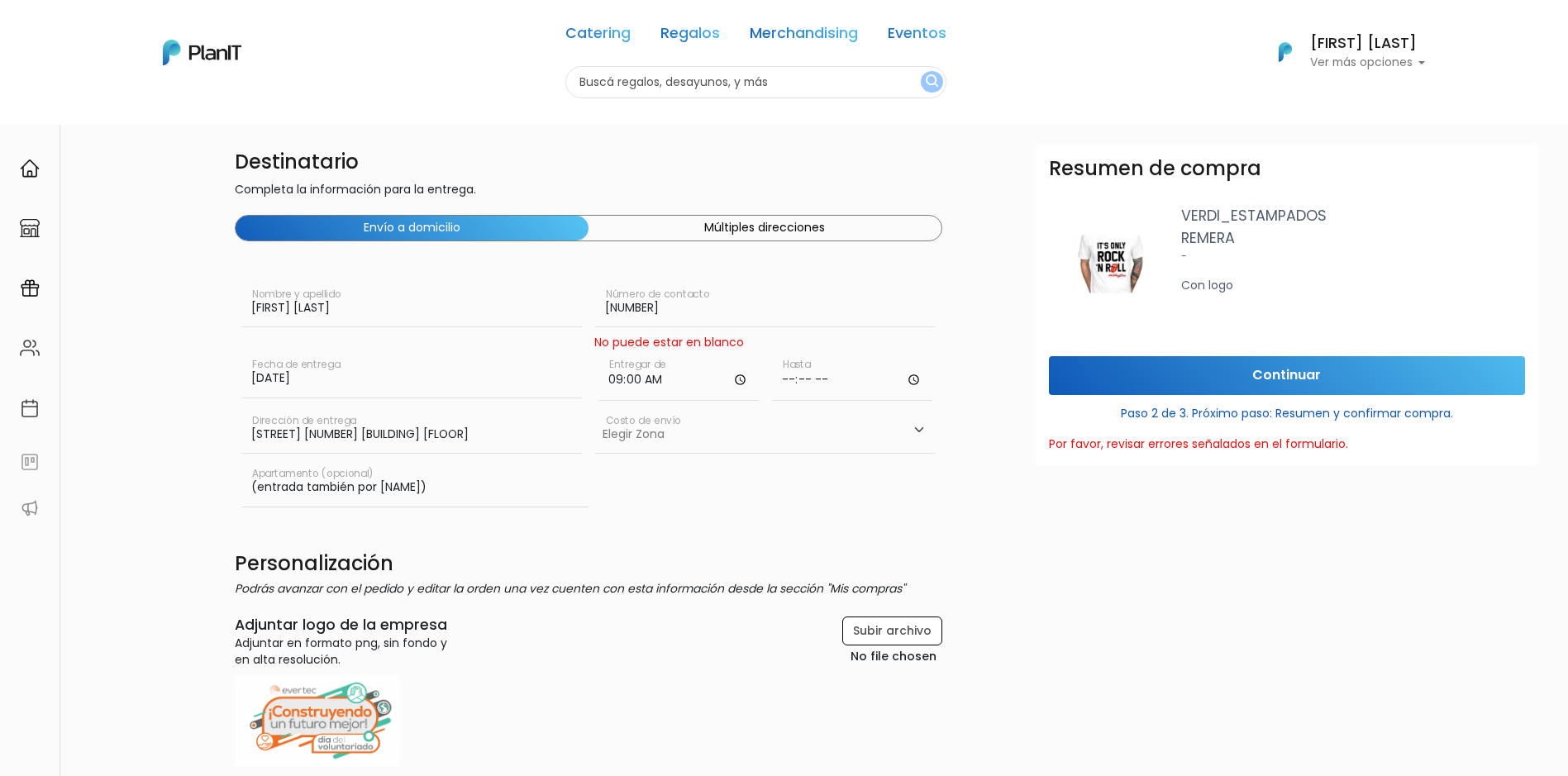 click on "(entrada también por Máximo Tajes)
Apartamento (opcional)" at bounding box center (589, 487) 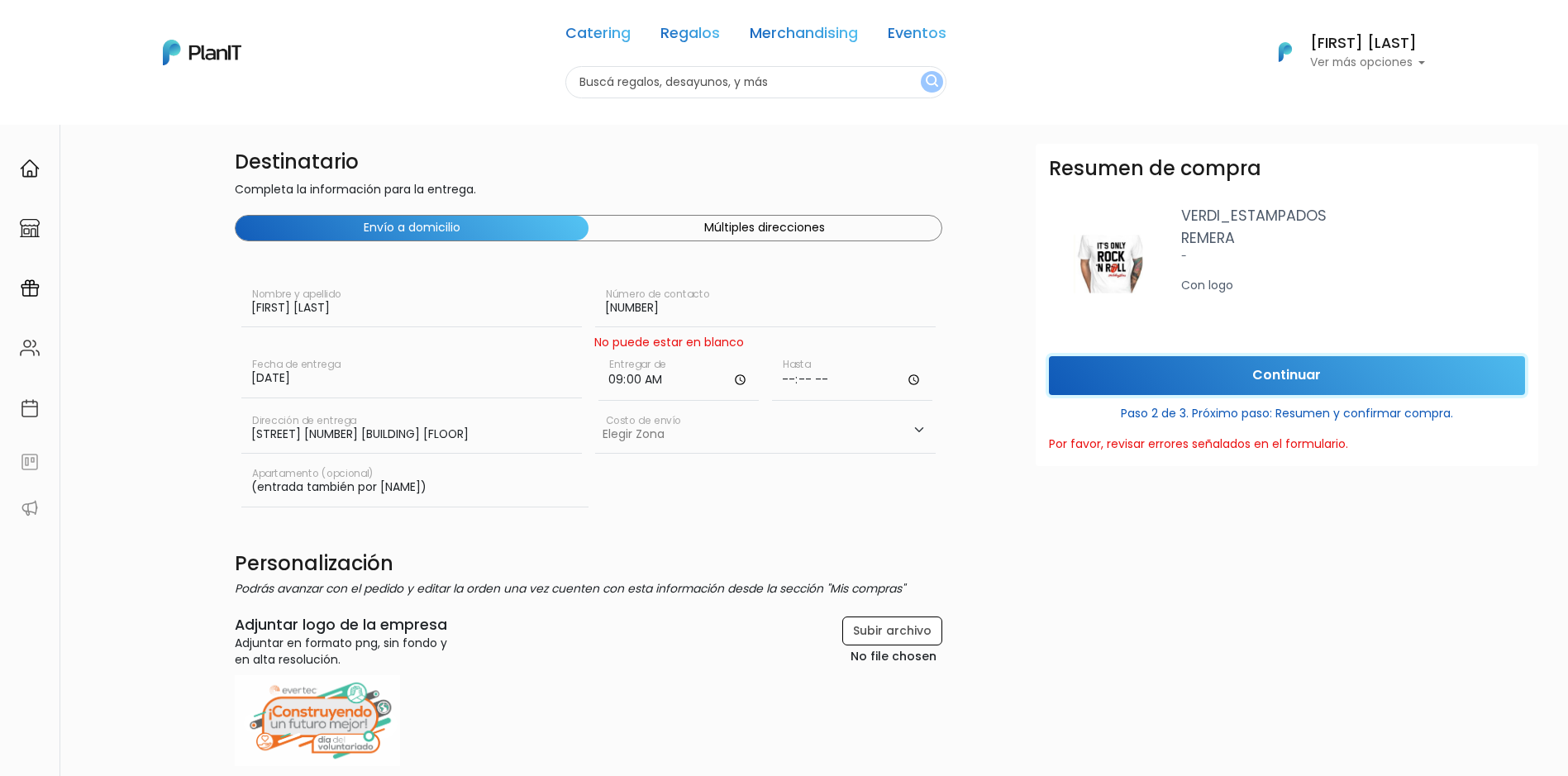 click on "Continuar" at bounding box center (1287, 375) 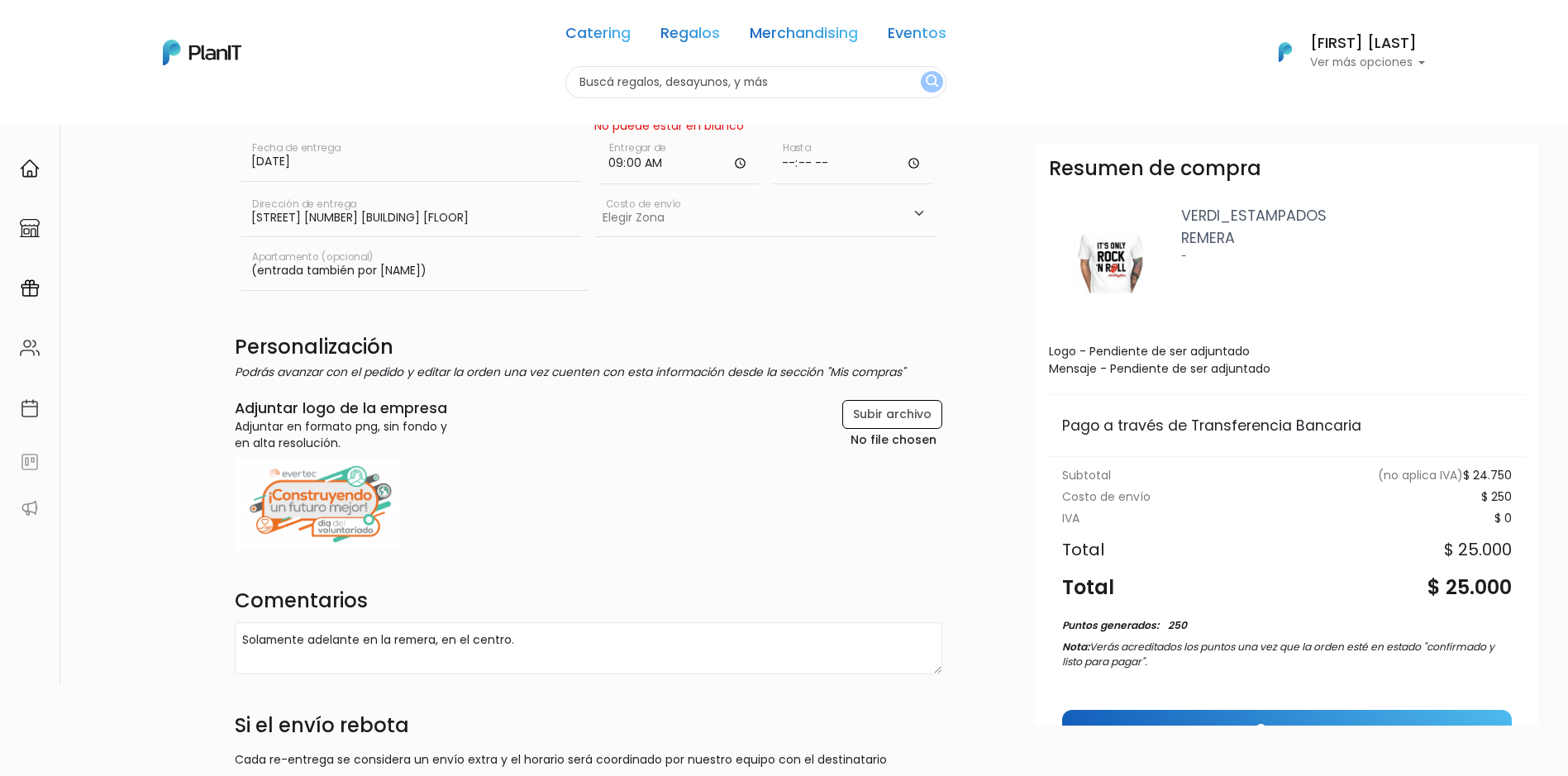 scroll, scrollTop: 248, scrollLeft: 0, axis: vertical 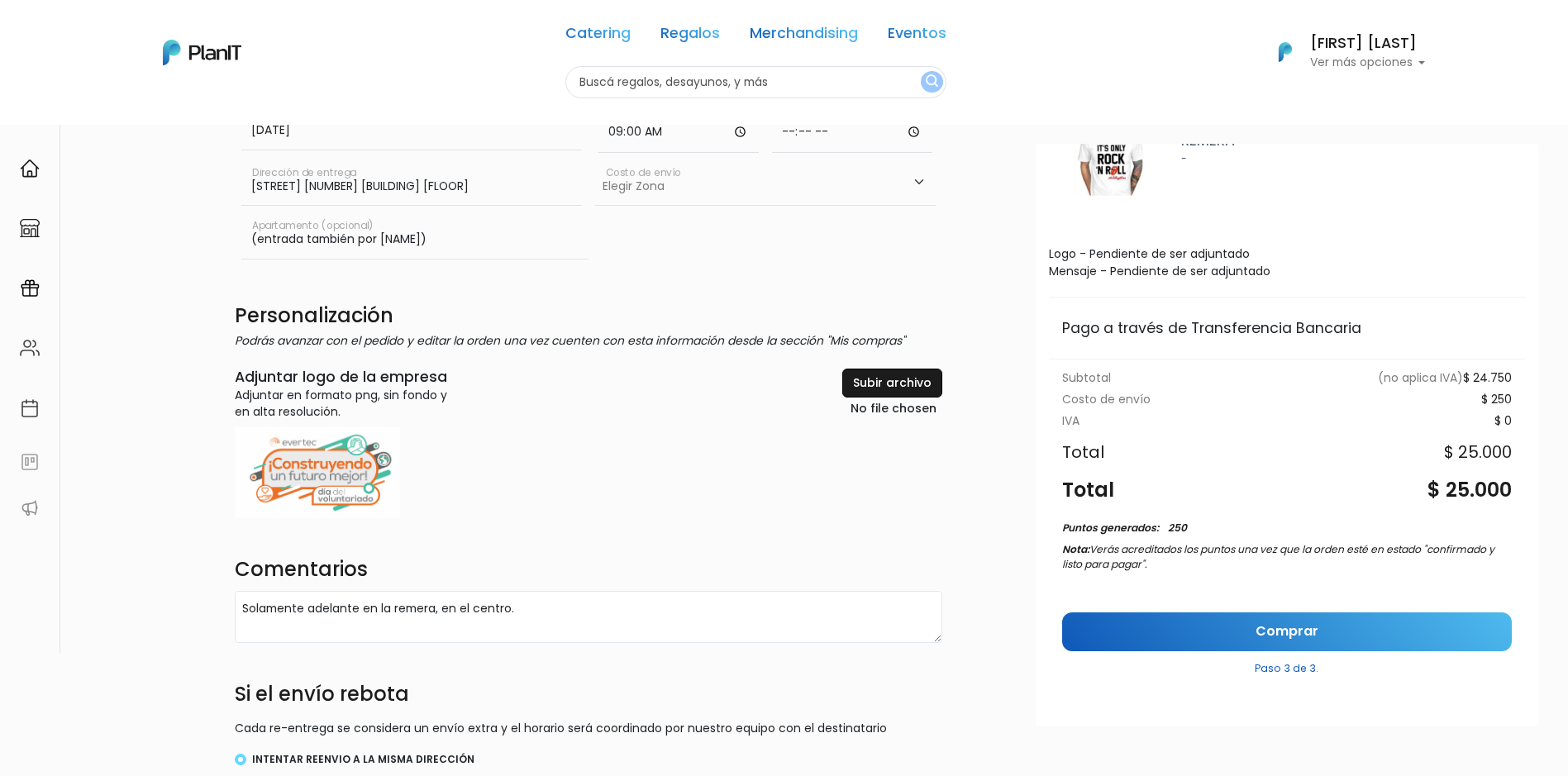 click at bounding box center (853, 394) 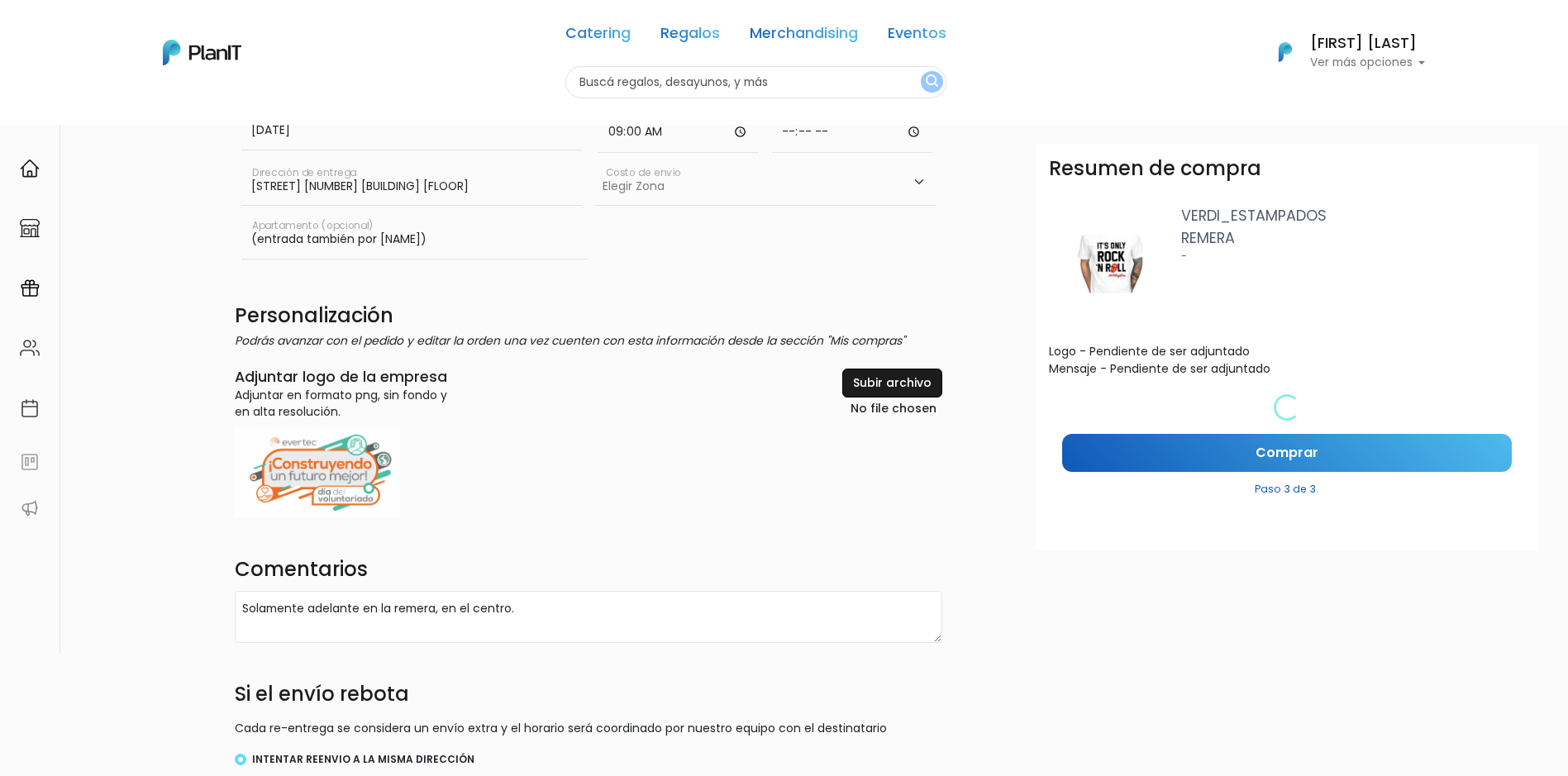 scroll, scrollTop: 0, scrollLeft: 0, axis: both 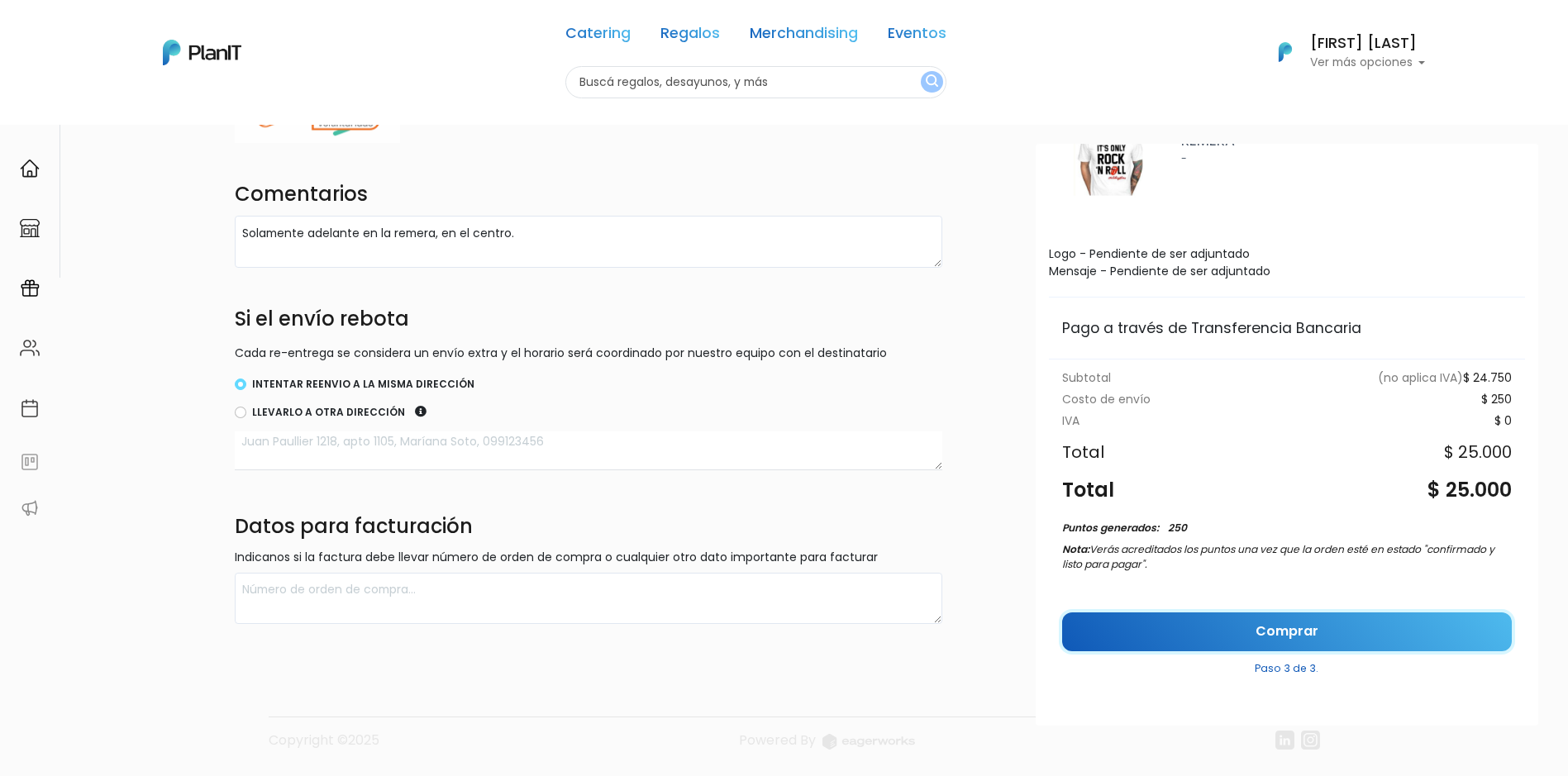 click on "Comprar" at bounding box center [1287, 631] 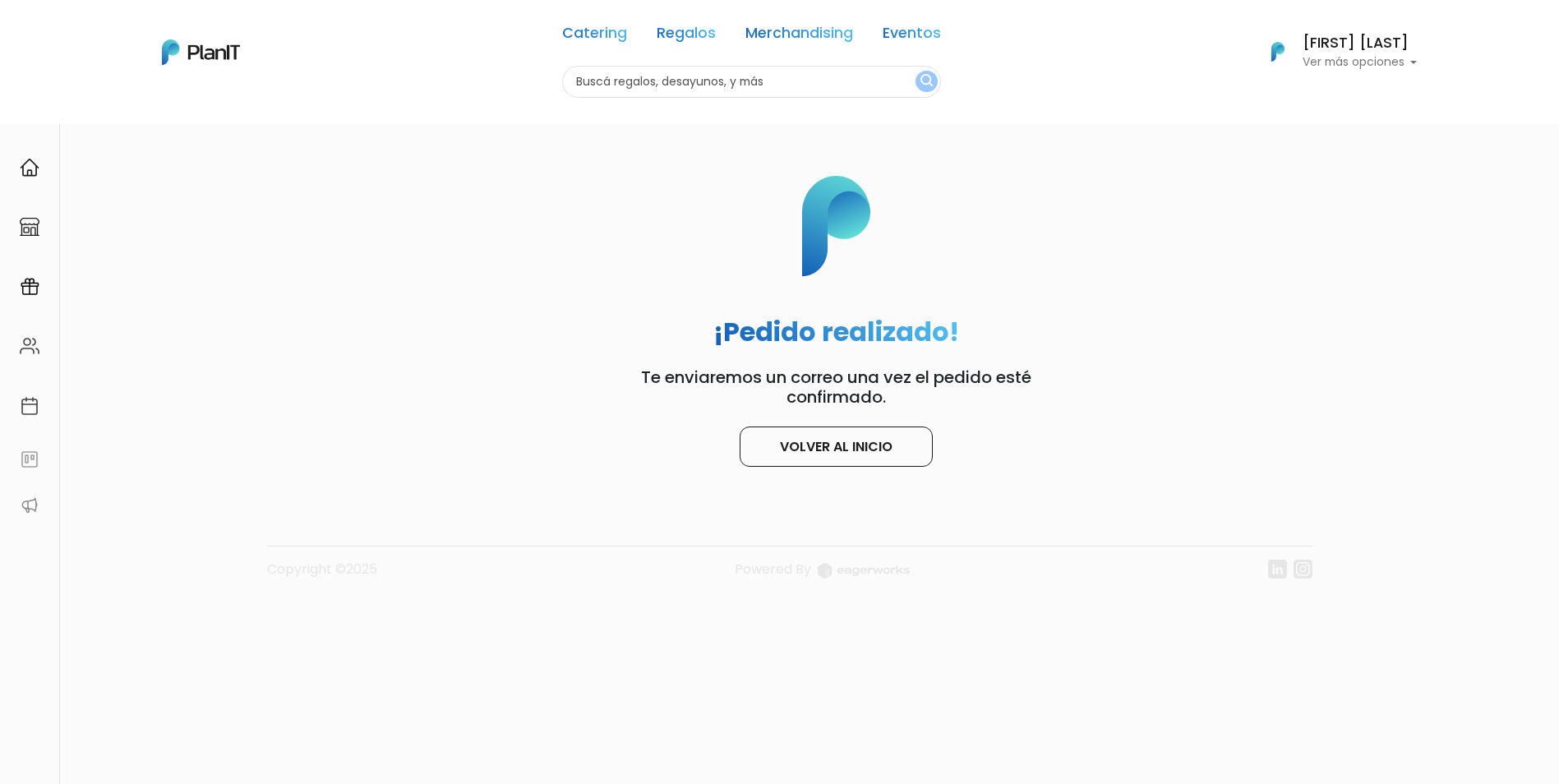 scroll, scrollTop: 0, scrollLeft: 0, axis: both 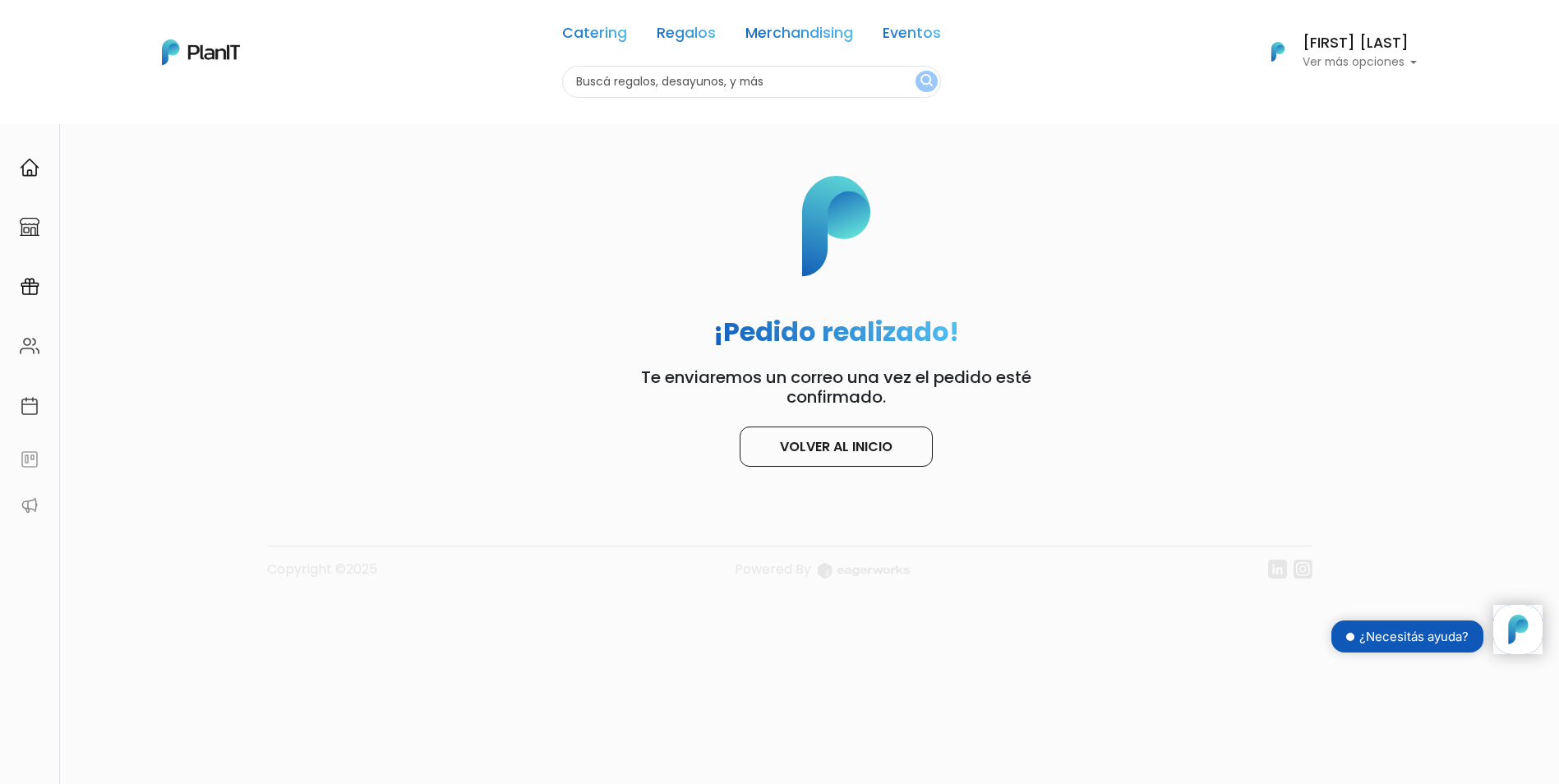 click on "¡Pedido realizado!
Te enviaremos un correo una vez el pedido esté confirmado.
Volver al inicio" at bounding box center [836, 321] 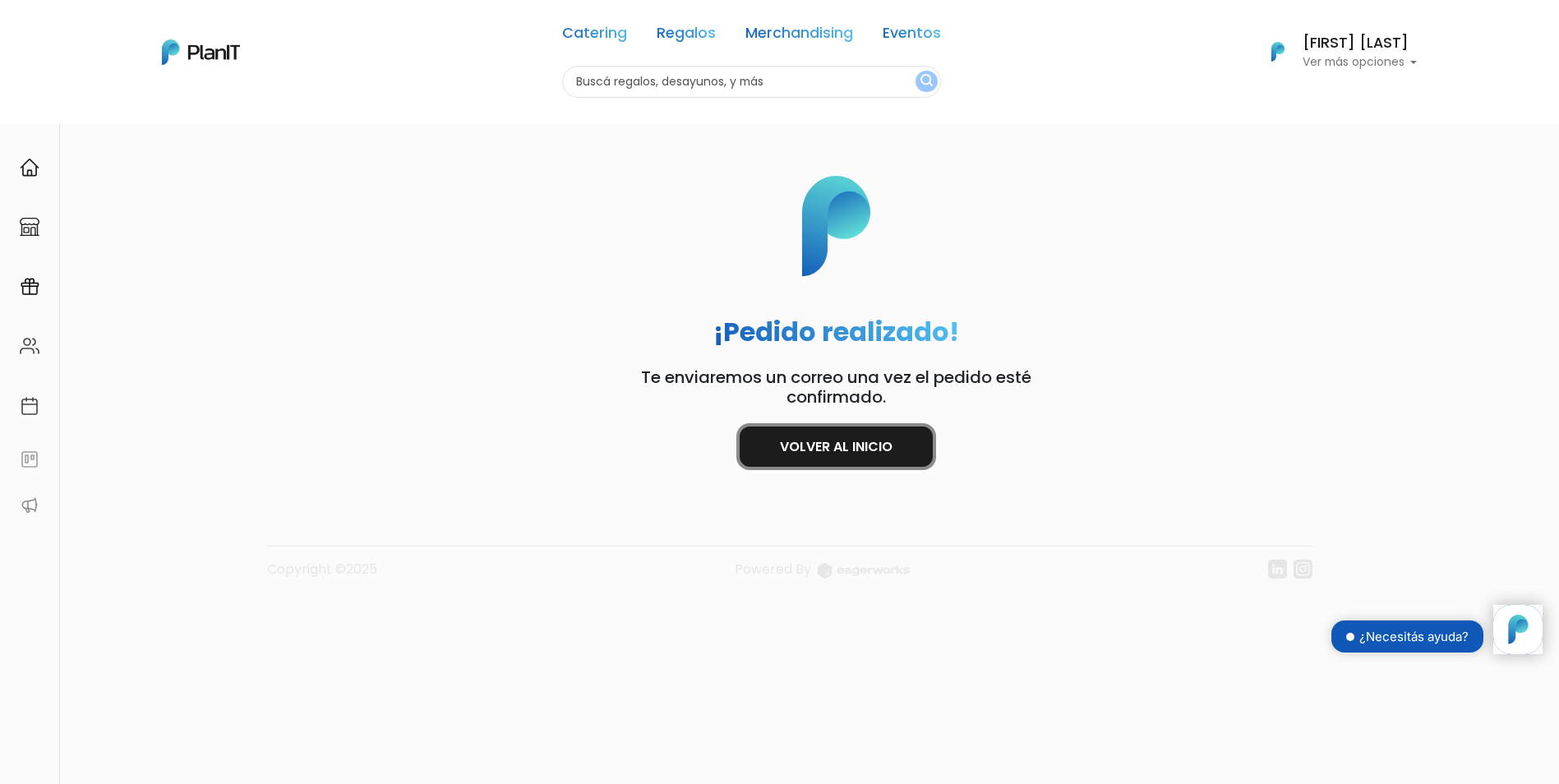 click on "Volver al inicio" at bounding box center (836, 446) 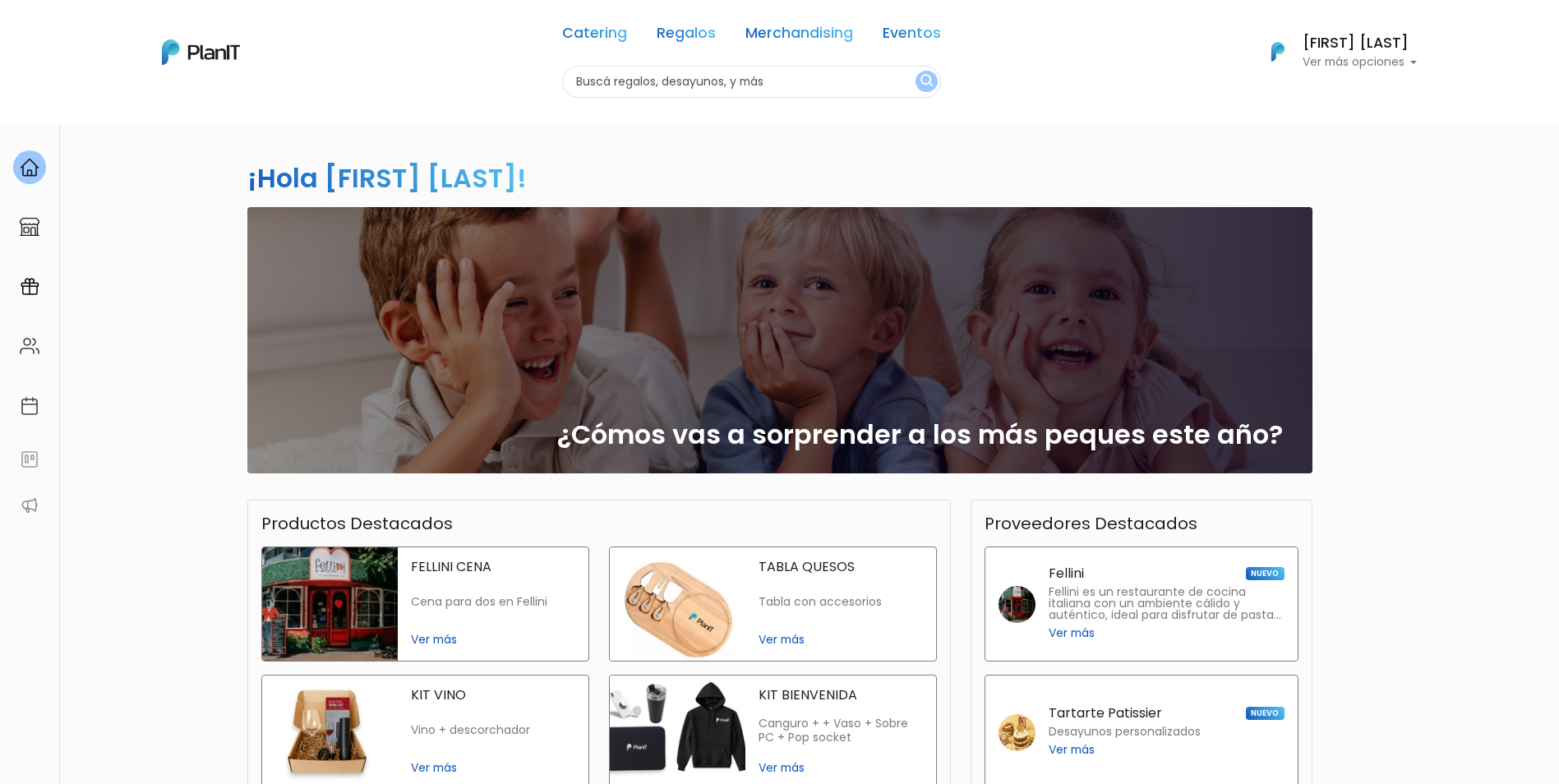 scroll, scrollTop: 0, scrollLeft: 0, axis: both 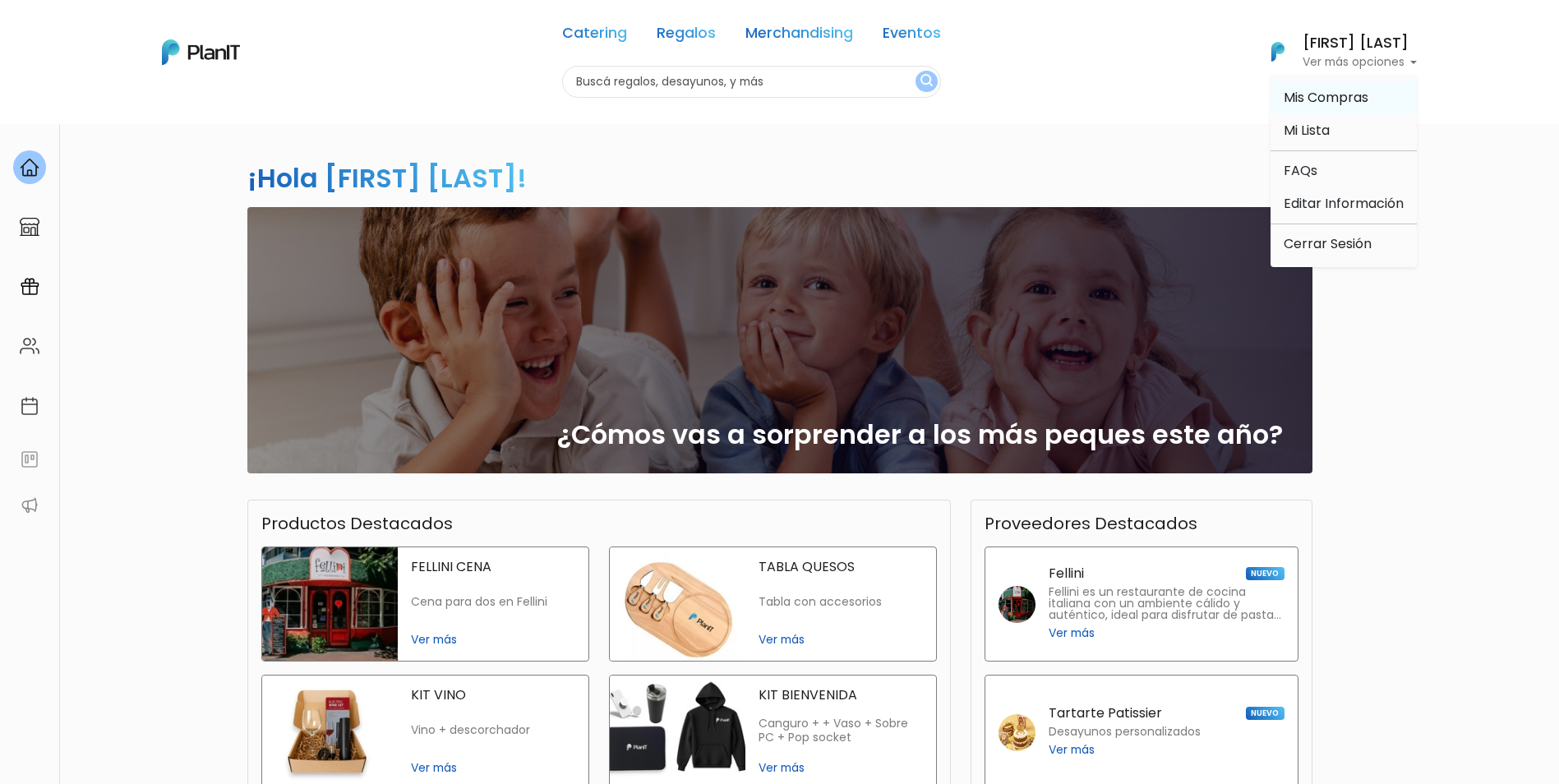 click on "Mis Compras" at bounding box center [1326, 97] 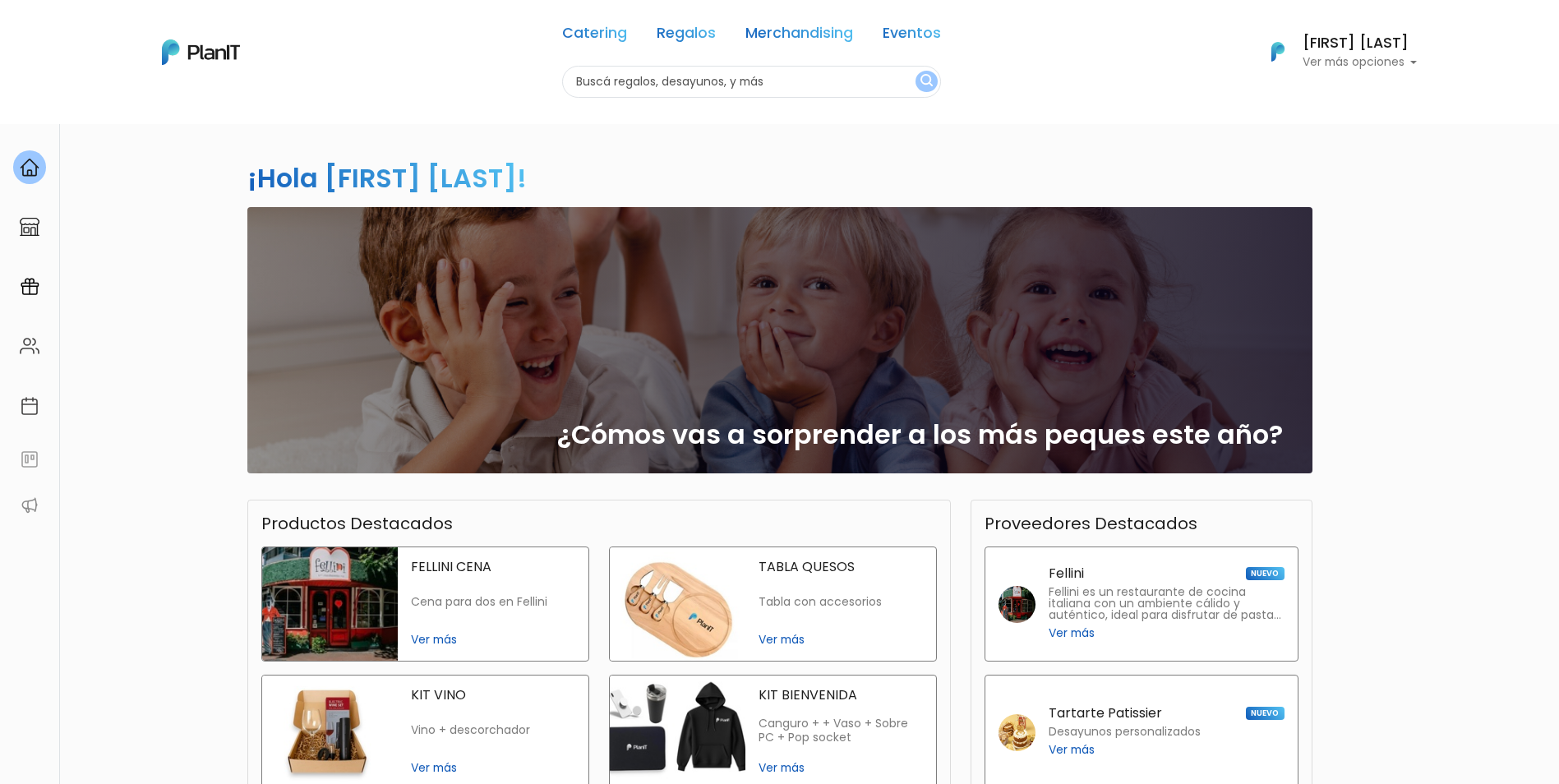 scroll, scrollTop: 0, scrollLeft: 0, axis: both 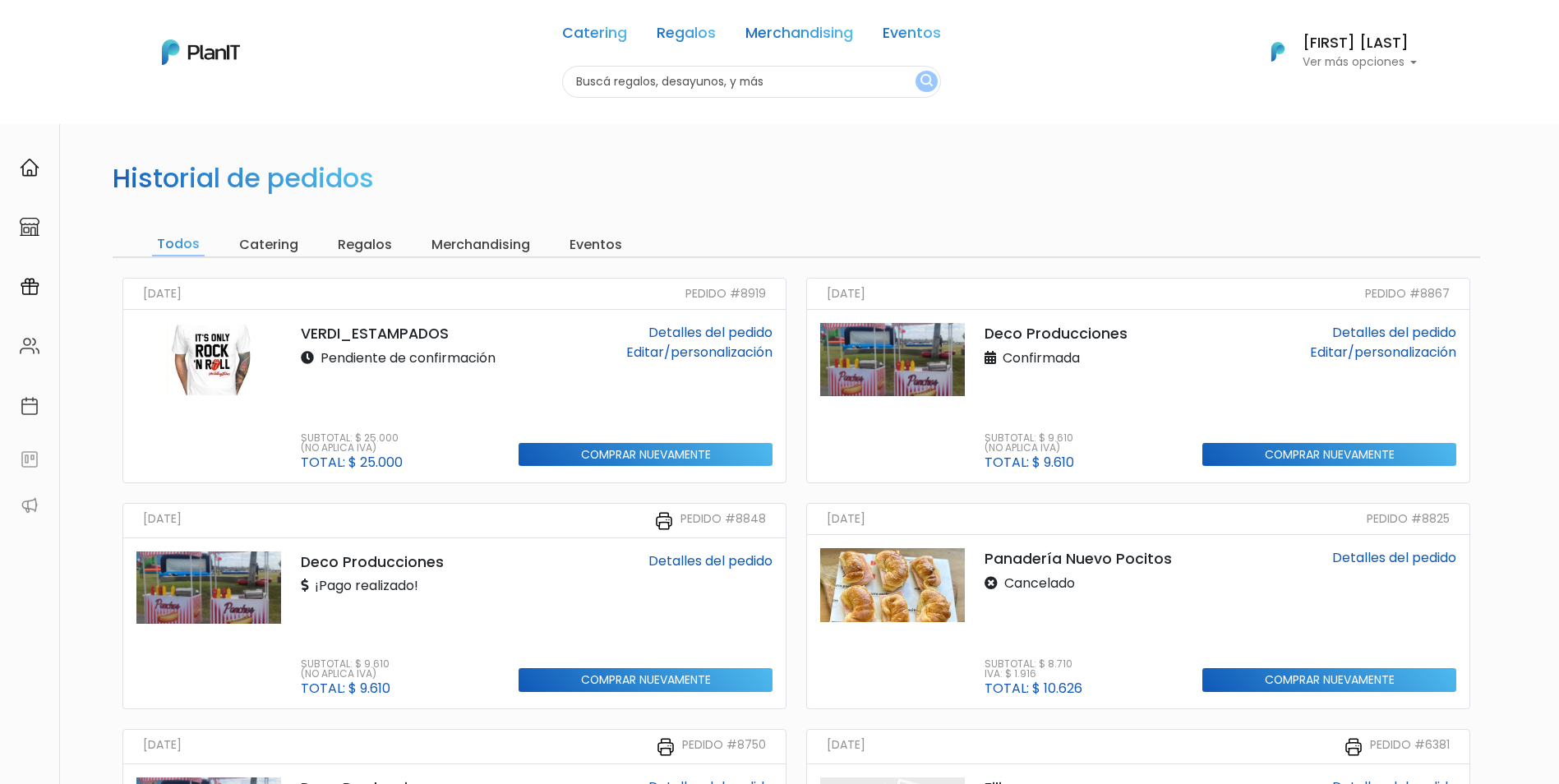 click on "VERDI_ESTAMPADOS" at bounding box center (400, 334) 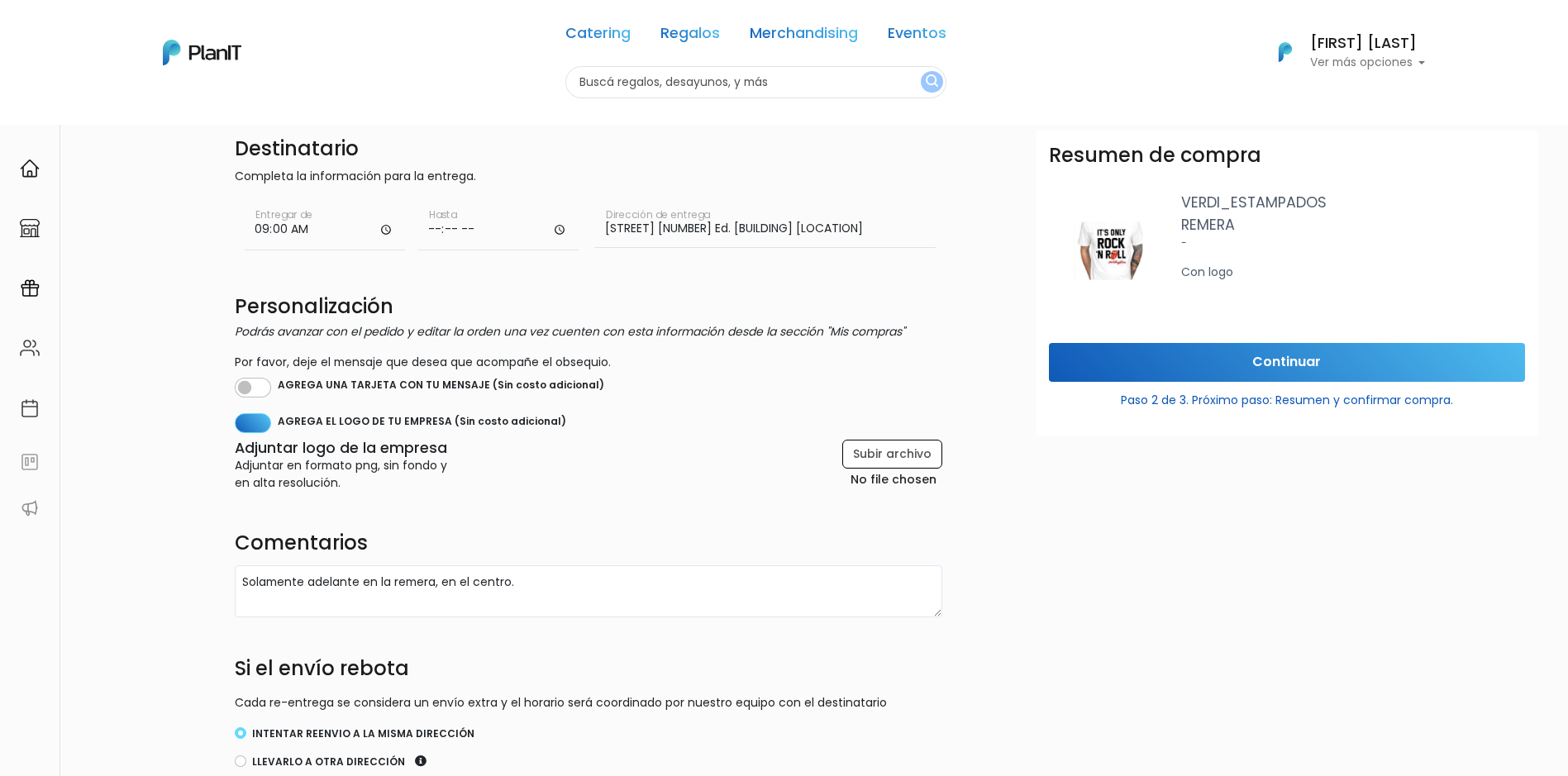 scroll, scrollTop: 0, scrollLeft: 0, axis: both 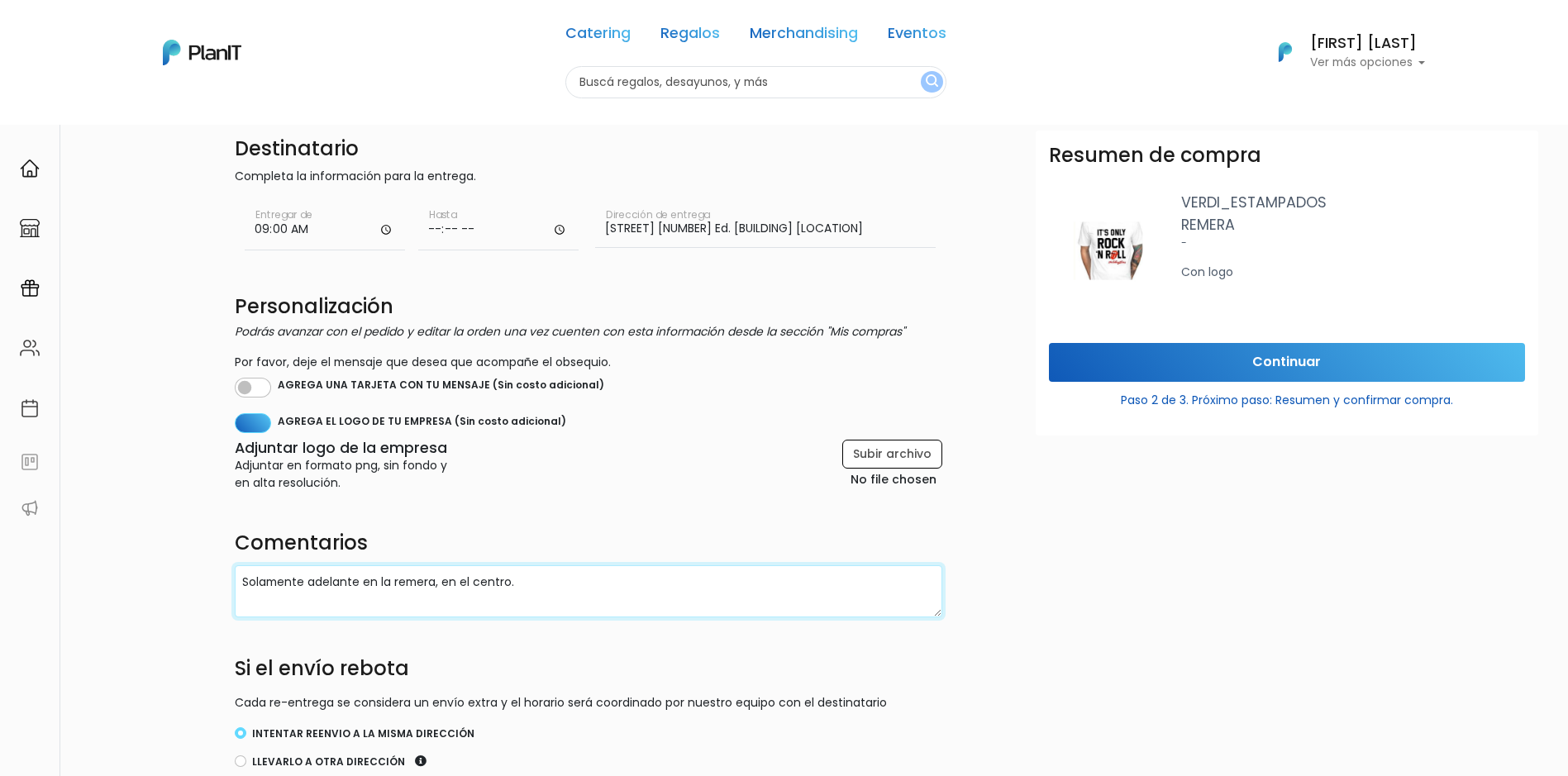 click on "Solamente adelante en la remera, en el centro." at bounding box center (589, 591) 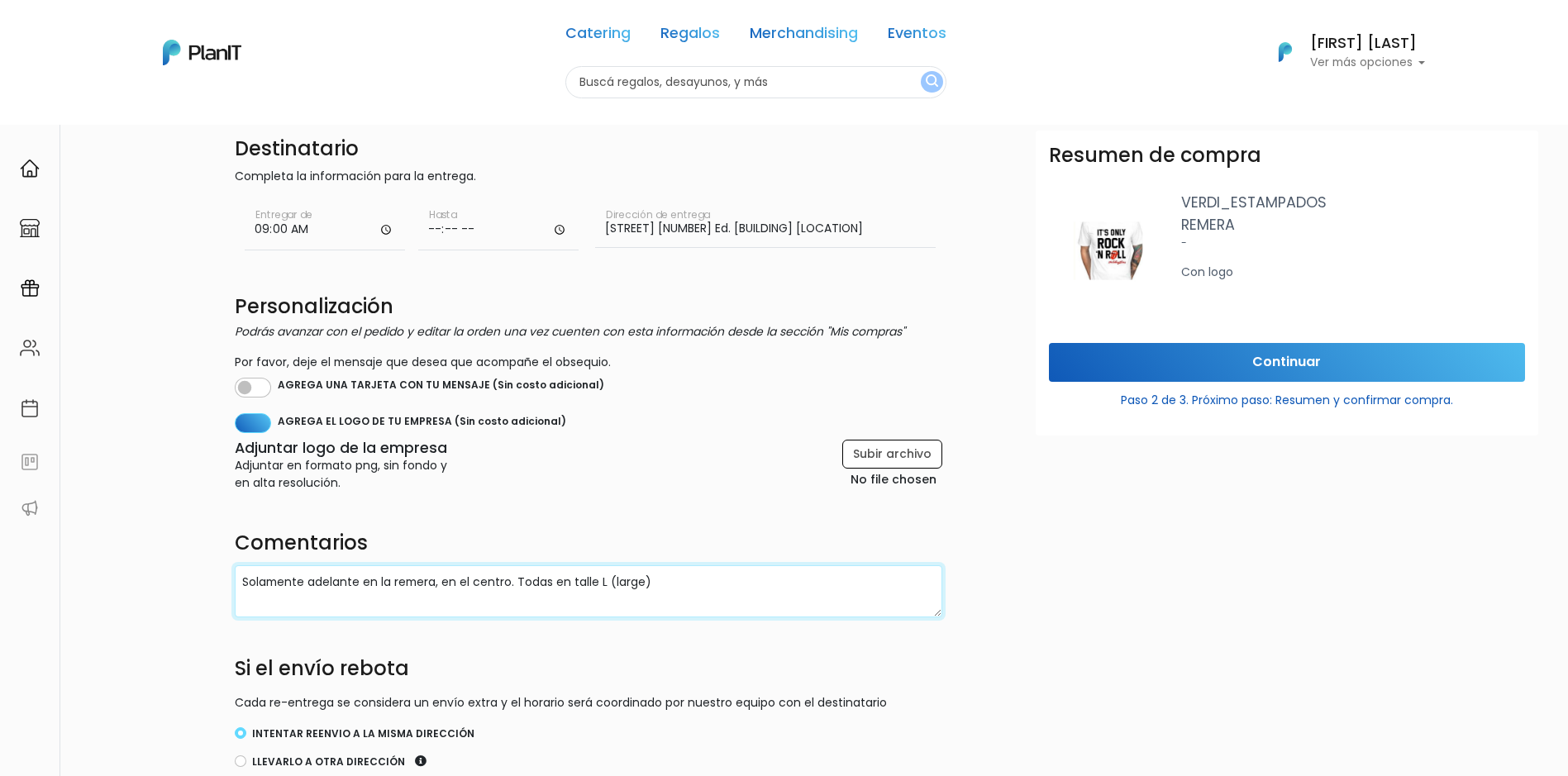 type on "Solamente adelante en la remera, en el centro. Todas en talle L (large)" 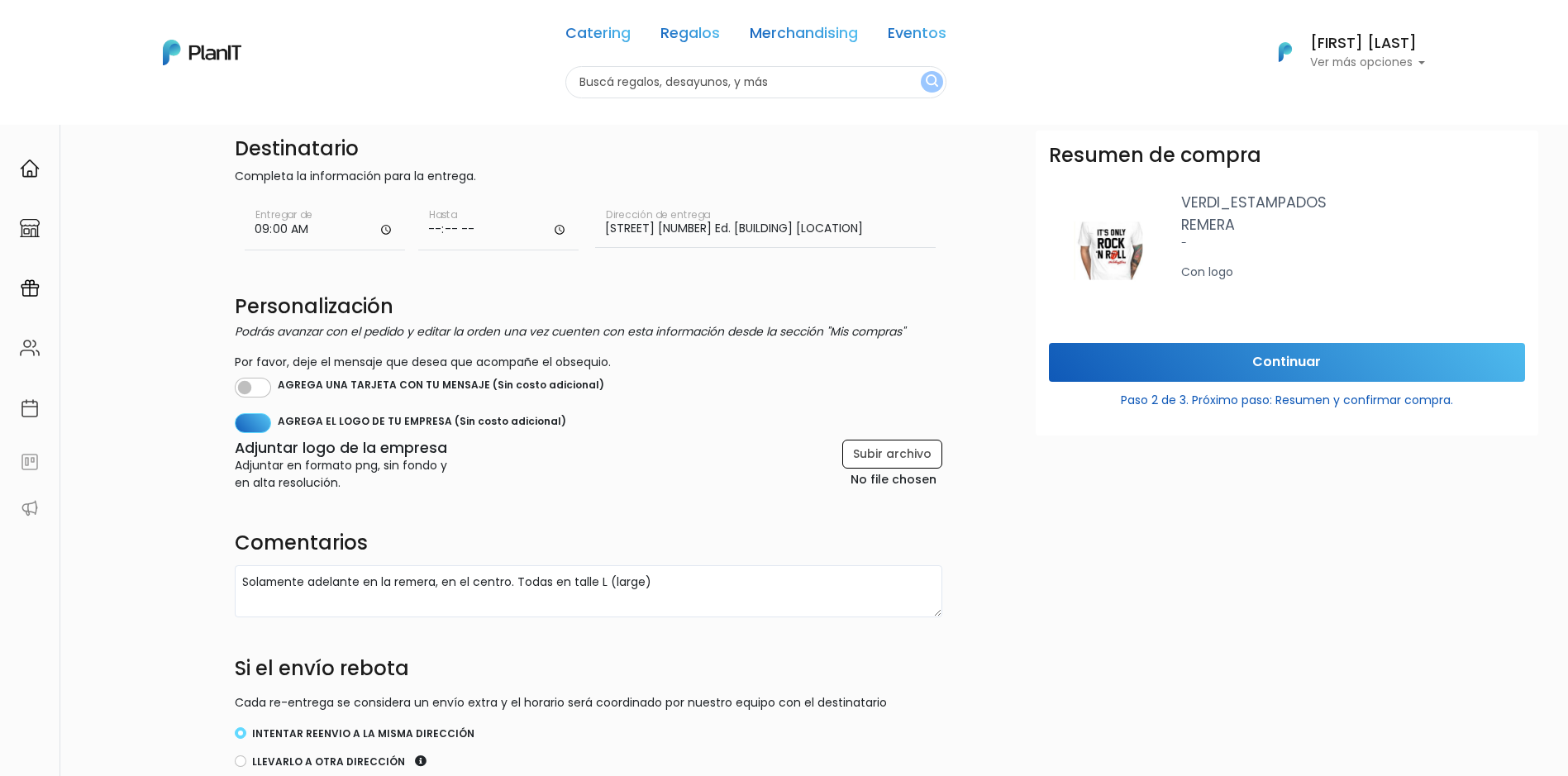 click on "Resumen de compra
VERDI_ESTAMPADOS
REMERA
-
Con logo
Continuar
Paso 2 de 3. Próximo paso: Resumen y confirmar compra." at bounding box center (1287, 518) 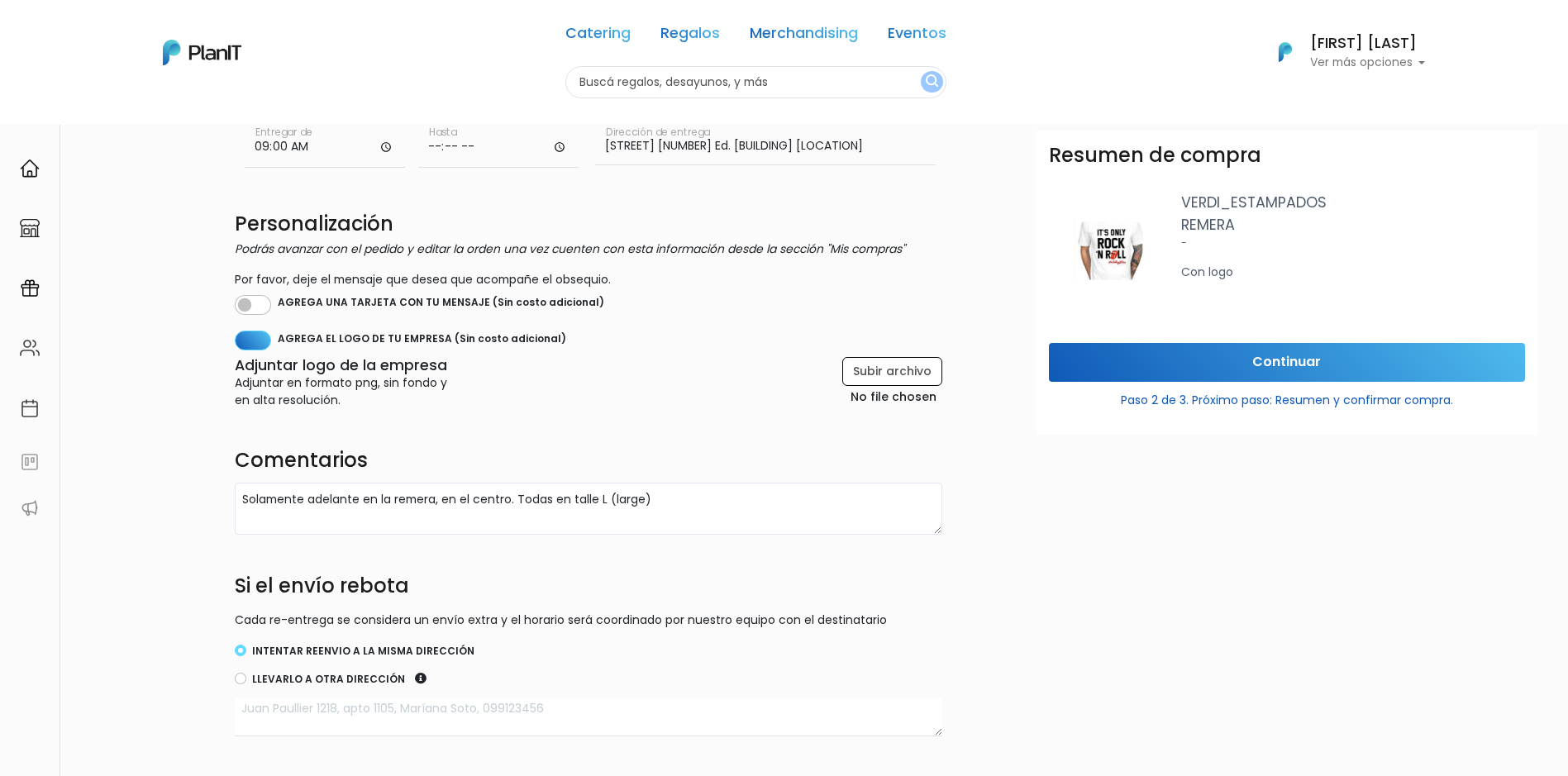 scroll, scrollTop: 35, scrollLeft: 0, axis: vertical 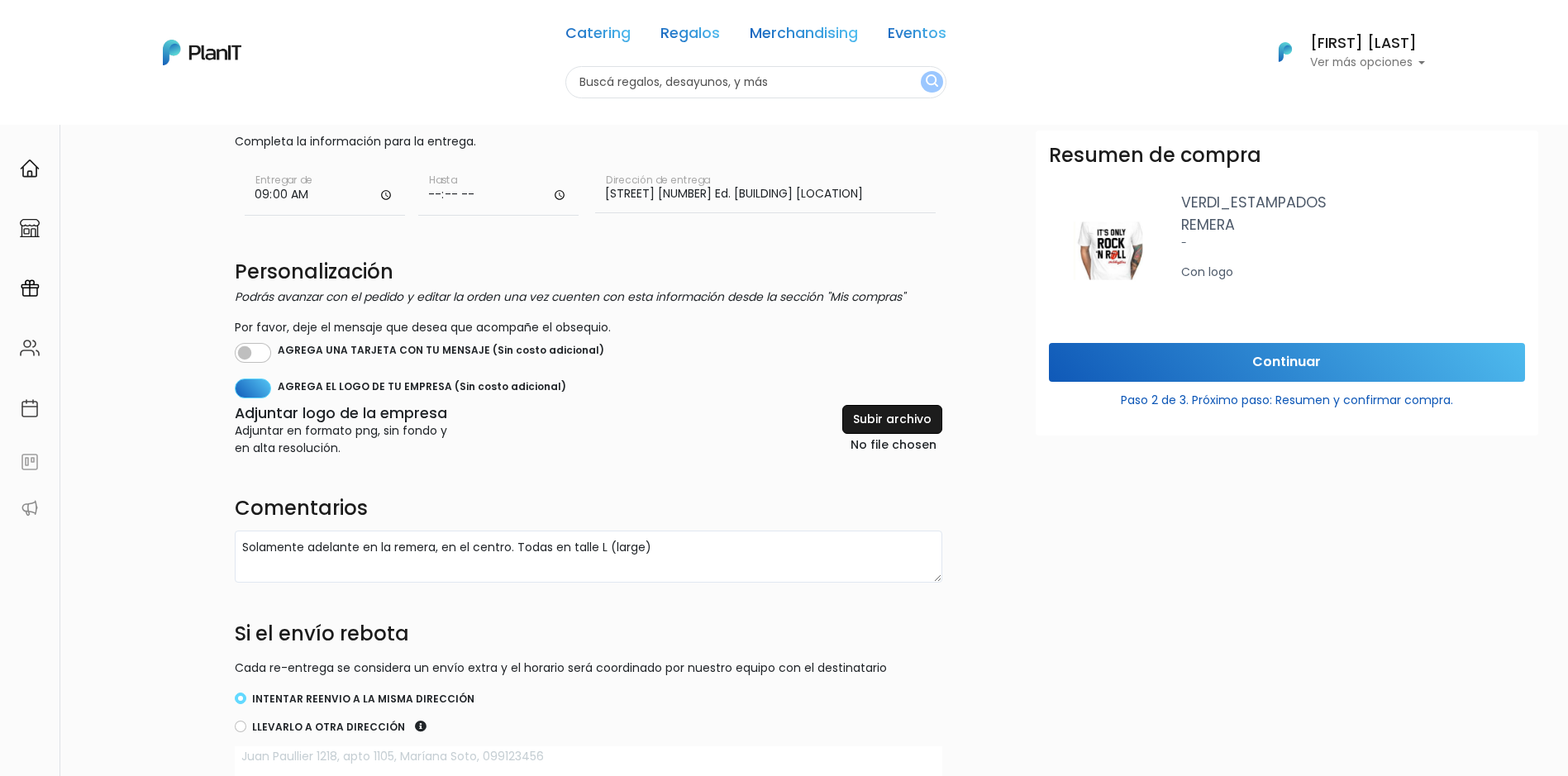 click at bounding box center (853, 431) 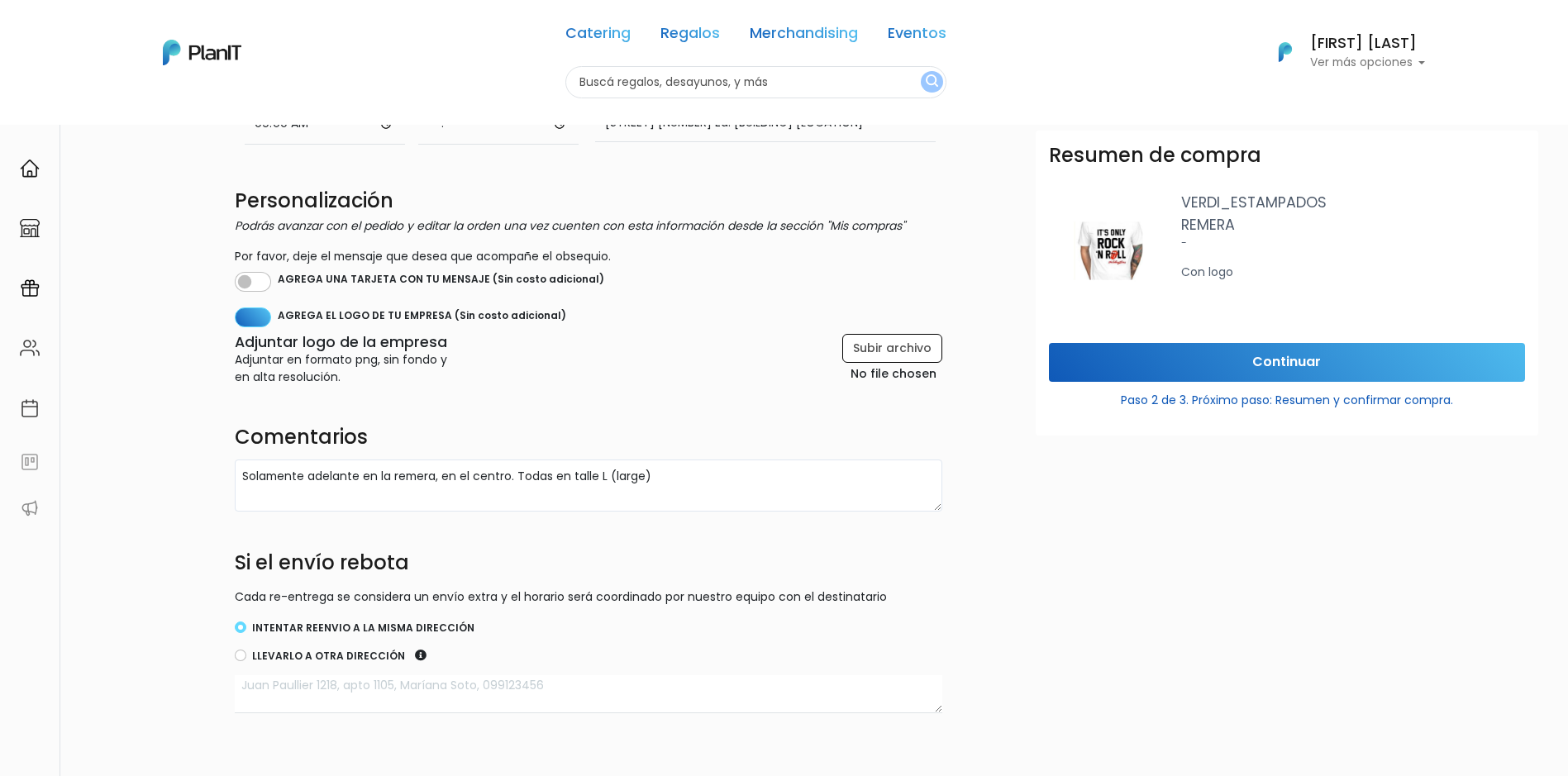 scroll, scrollTop: 0, scrollLeft: 0, axis: both 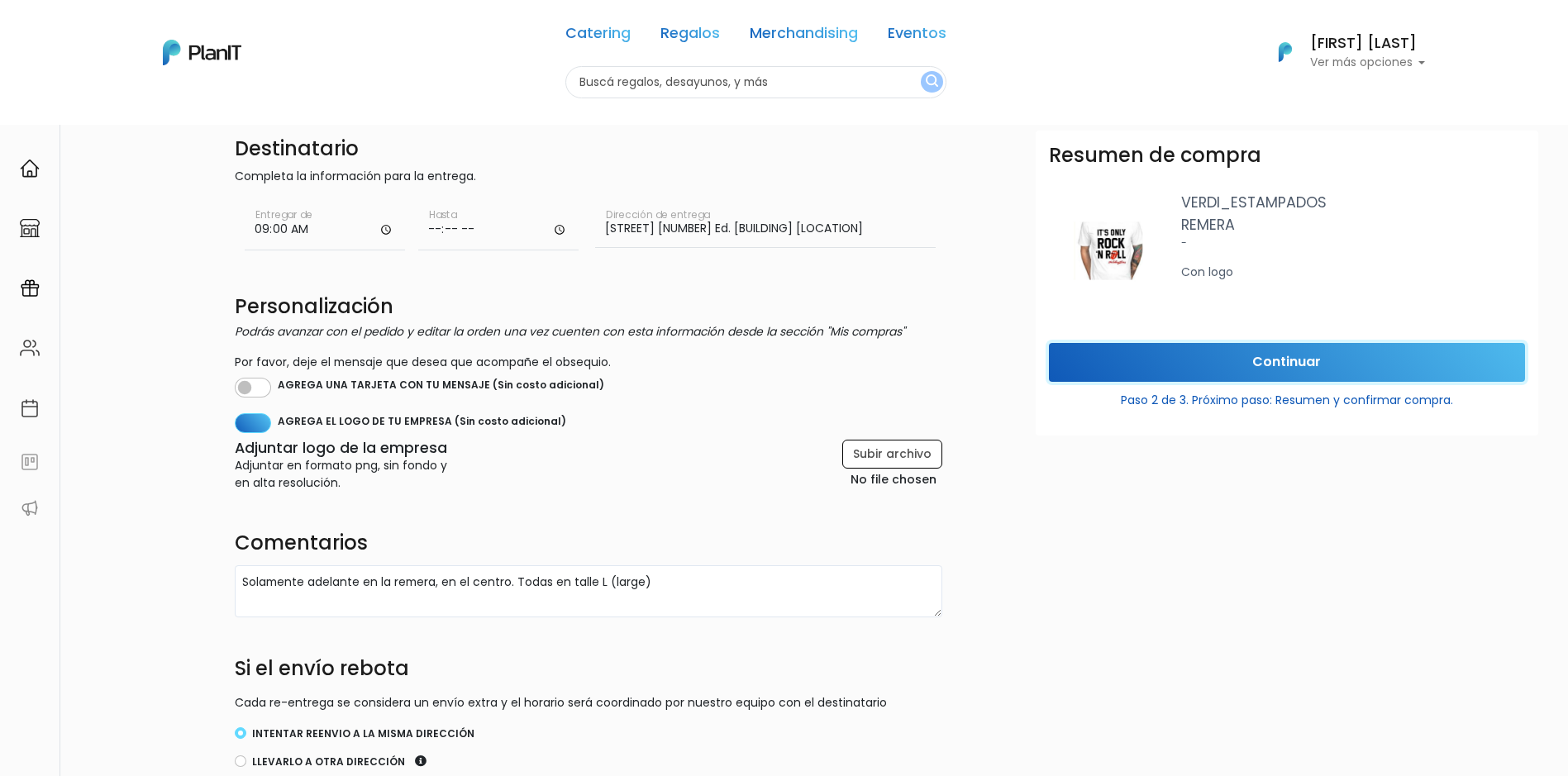 click on "Continuar" at bounding box center [1287, 362] 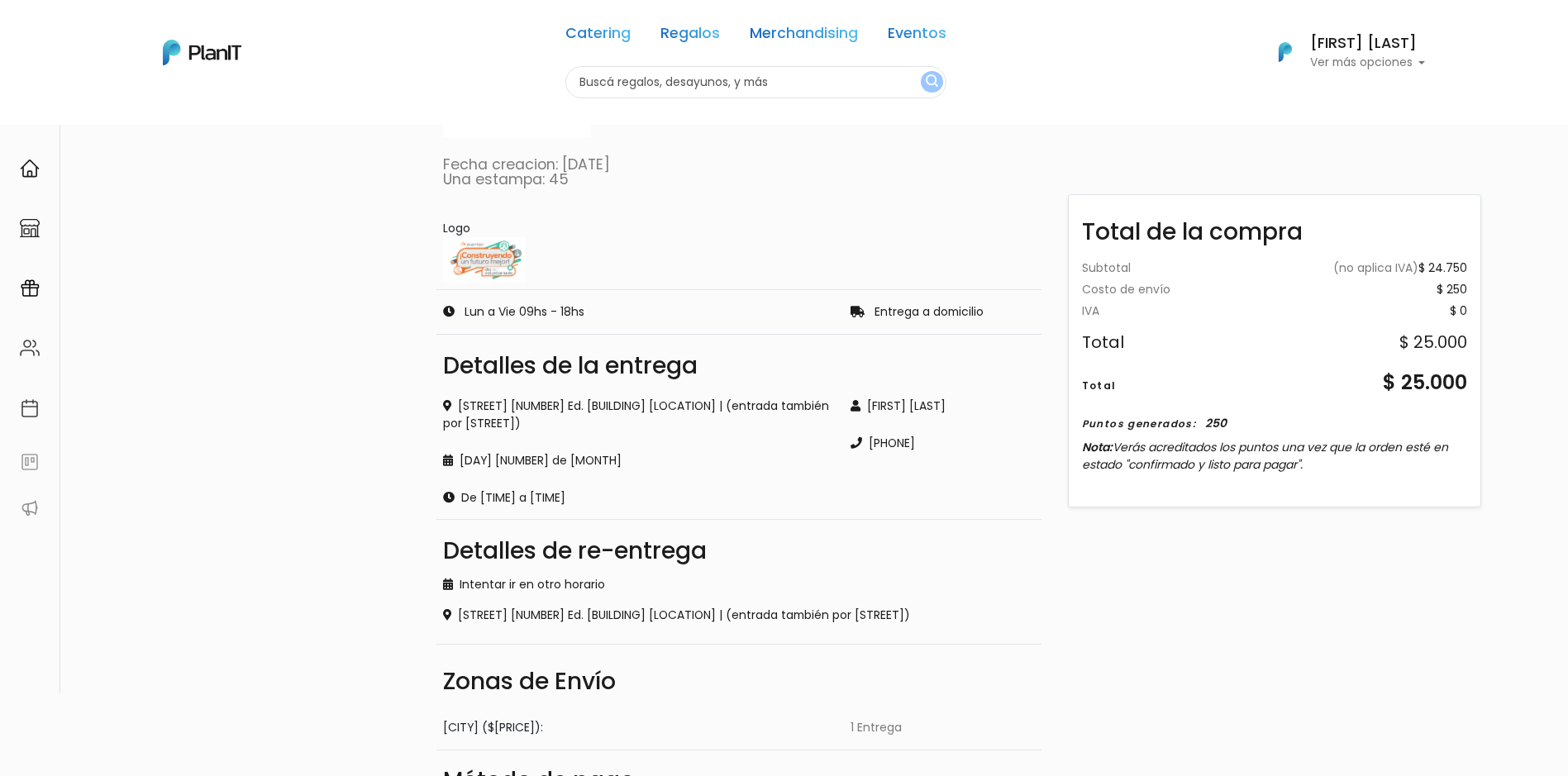 scroll, scrollTop: 0, scrollLeft: 0, axis: both 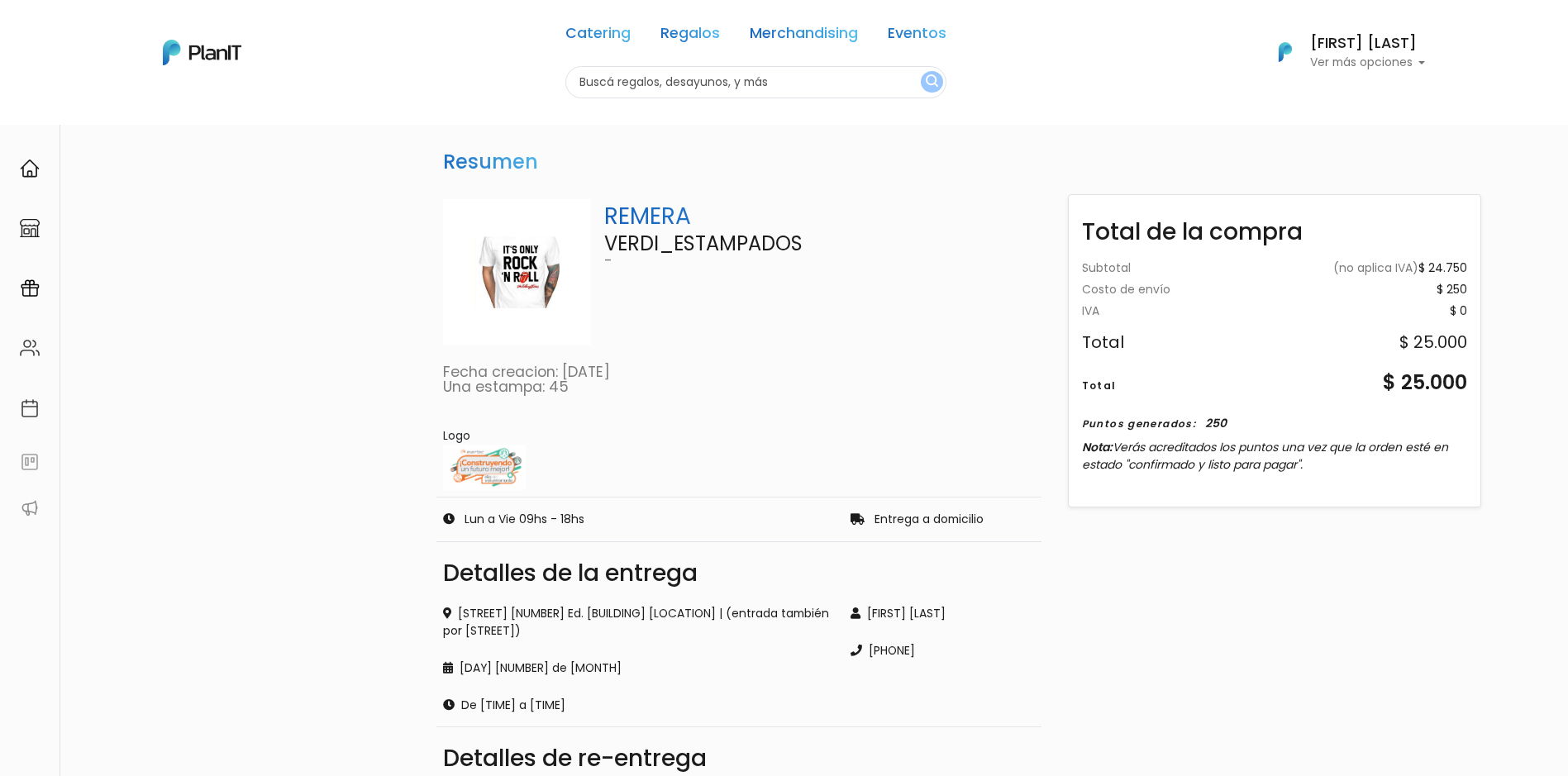 click on "Ver más opciones" at bounding box center (1368, 63) 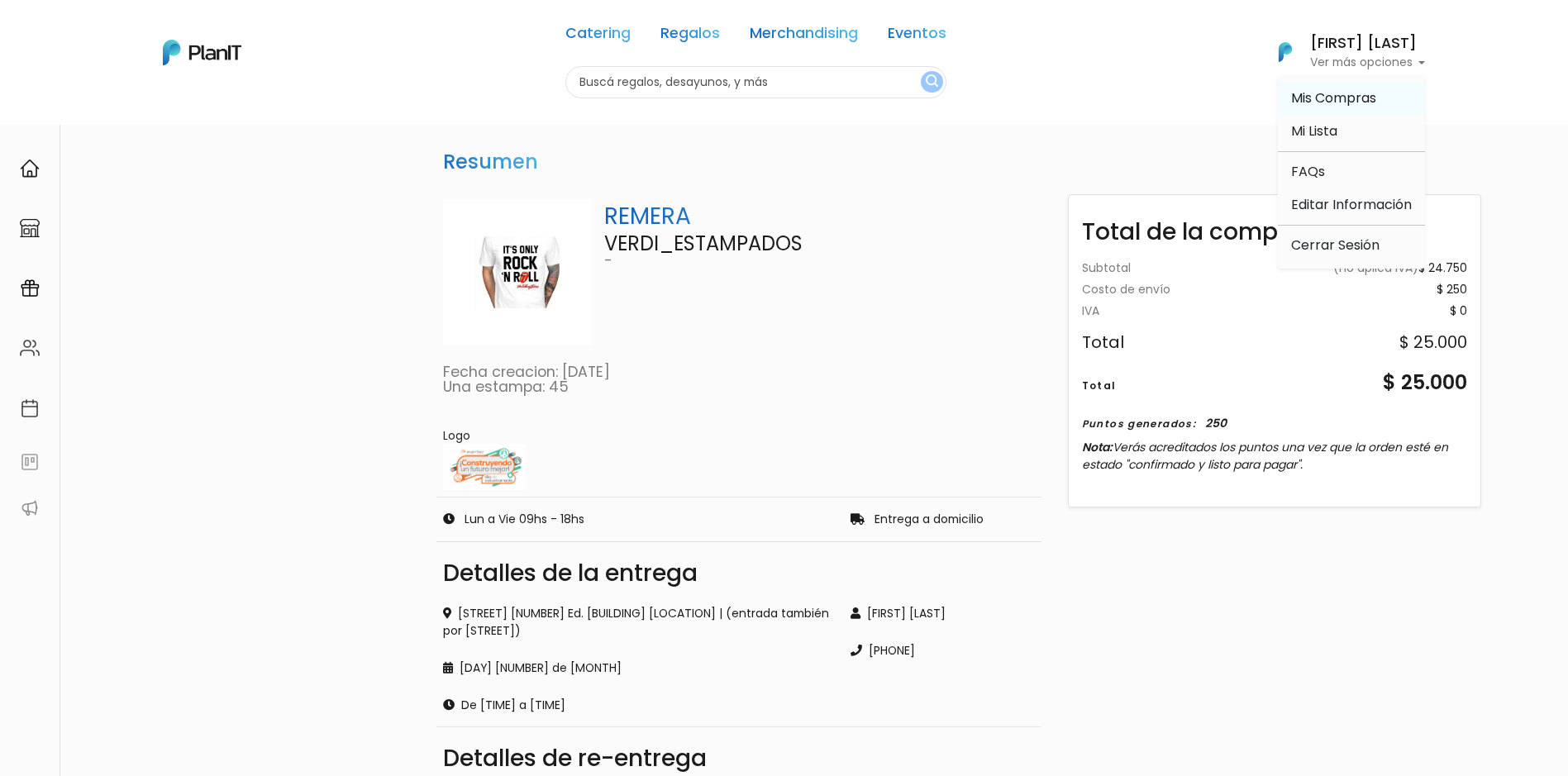 click on "Mis Compras" at bounding box center [1333, 98] 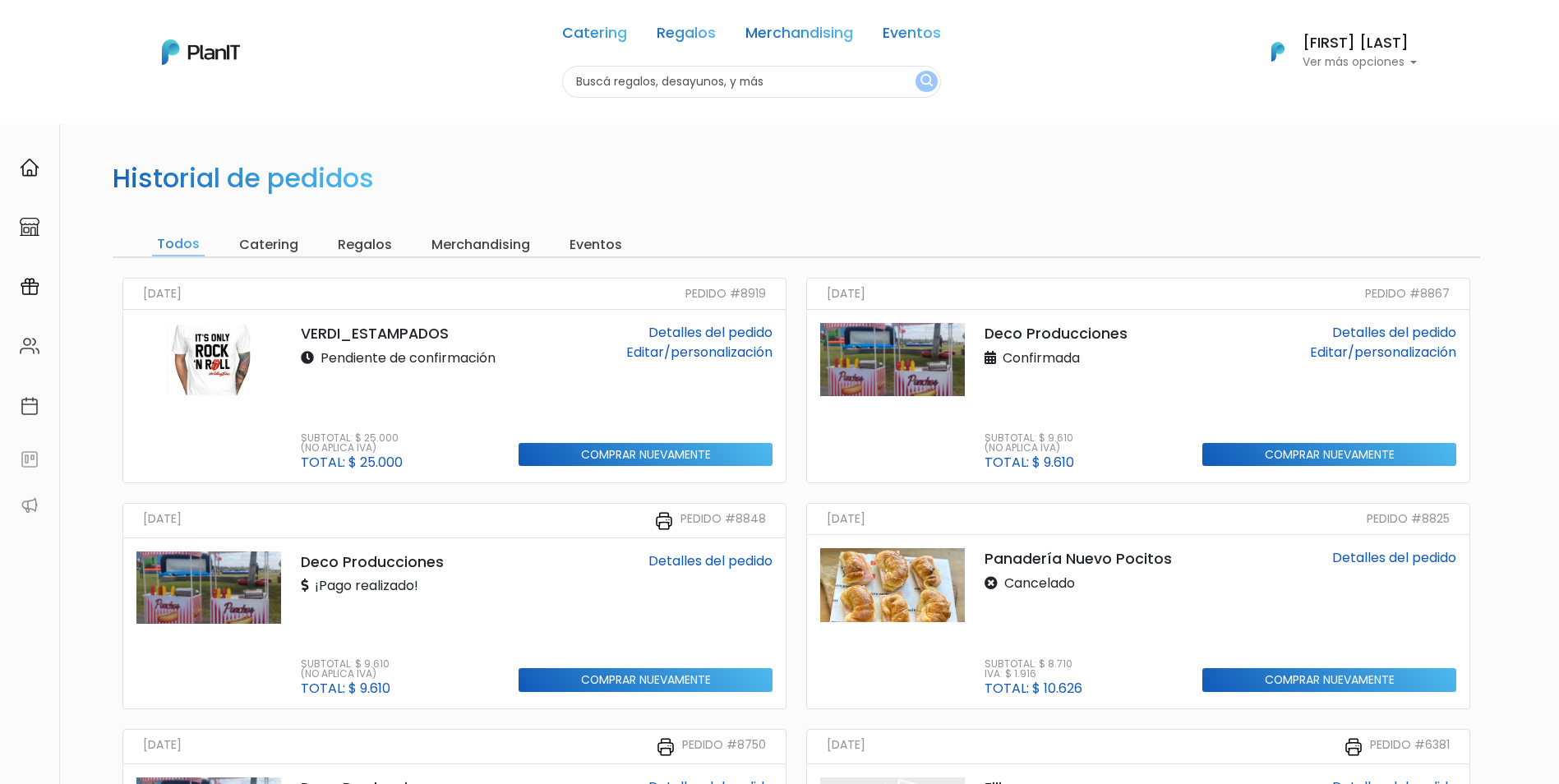 scroll, scrollTop: 0, scrollLeft: 0, axis: both 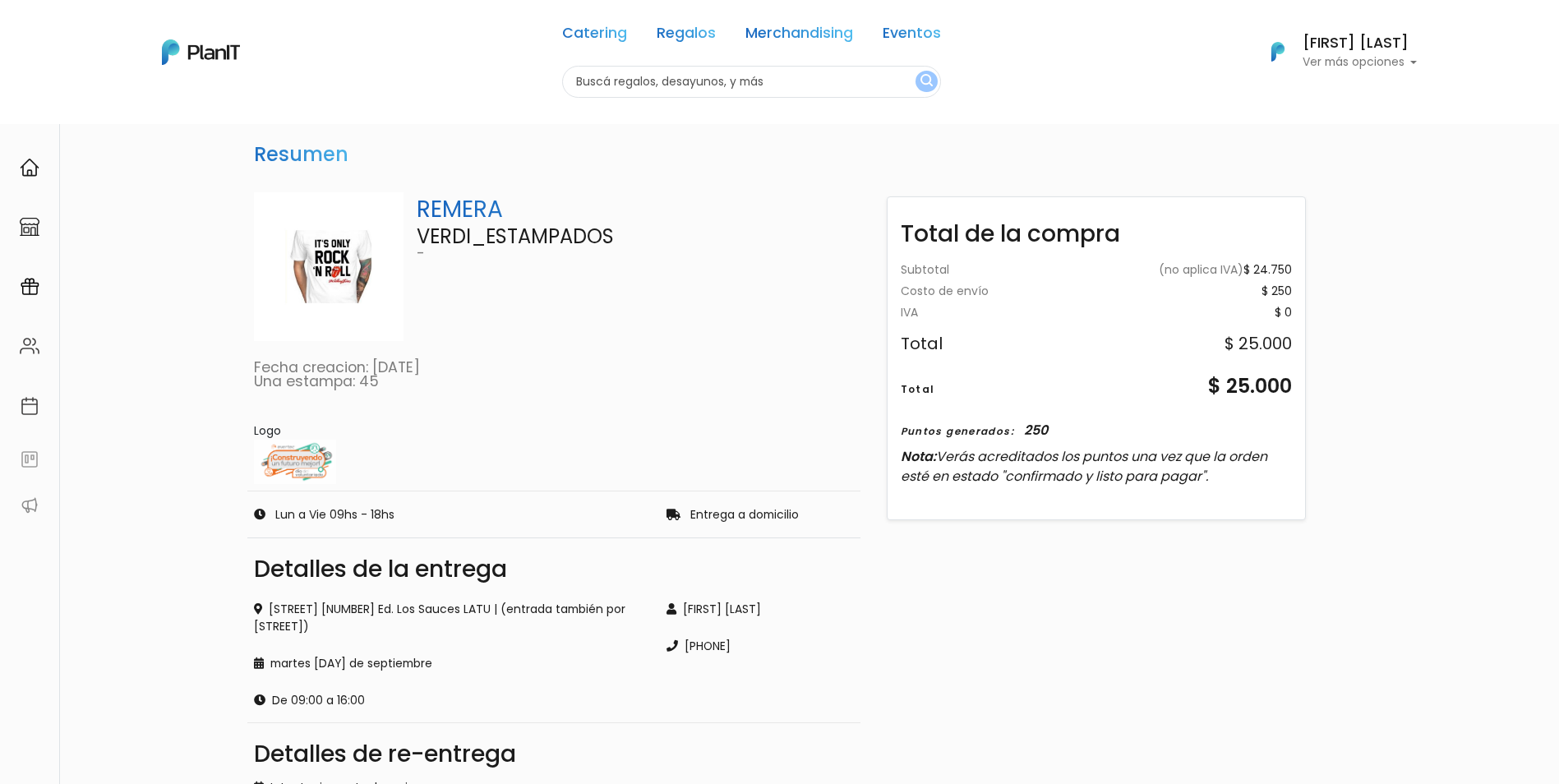 click on "Ver más opciones" at bounding box center [1360, 62] 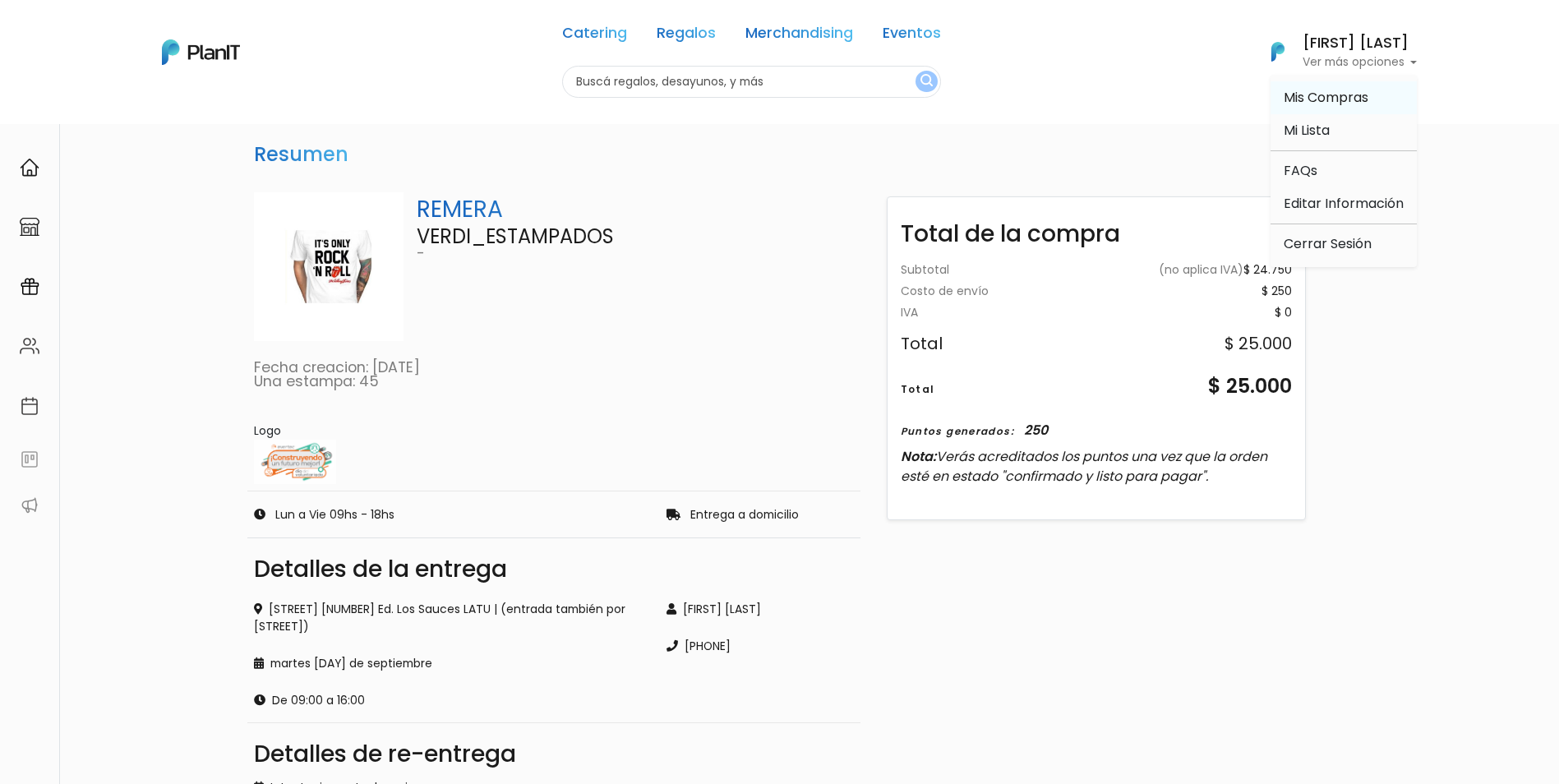 click on "Mis Compras" at bounding box center [1326, 97] 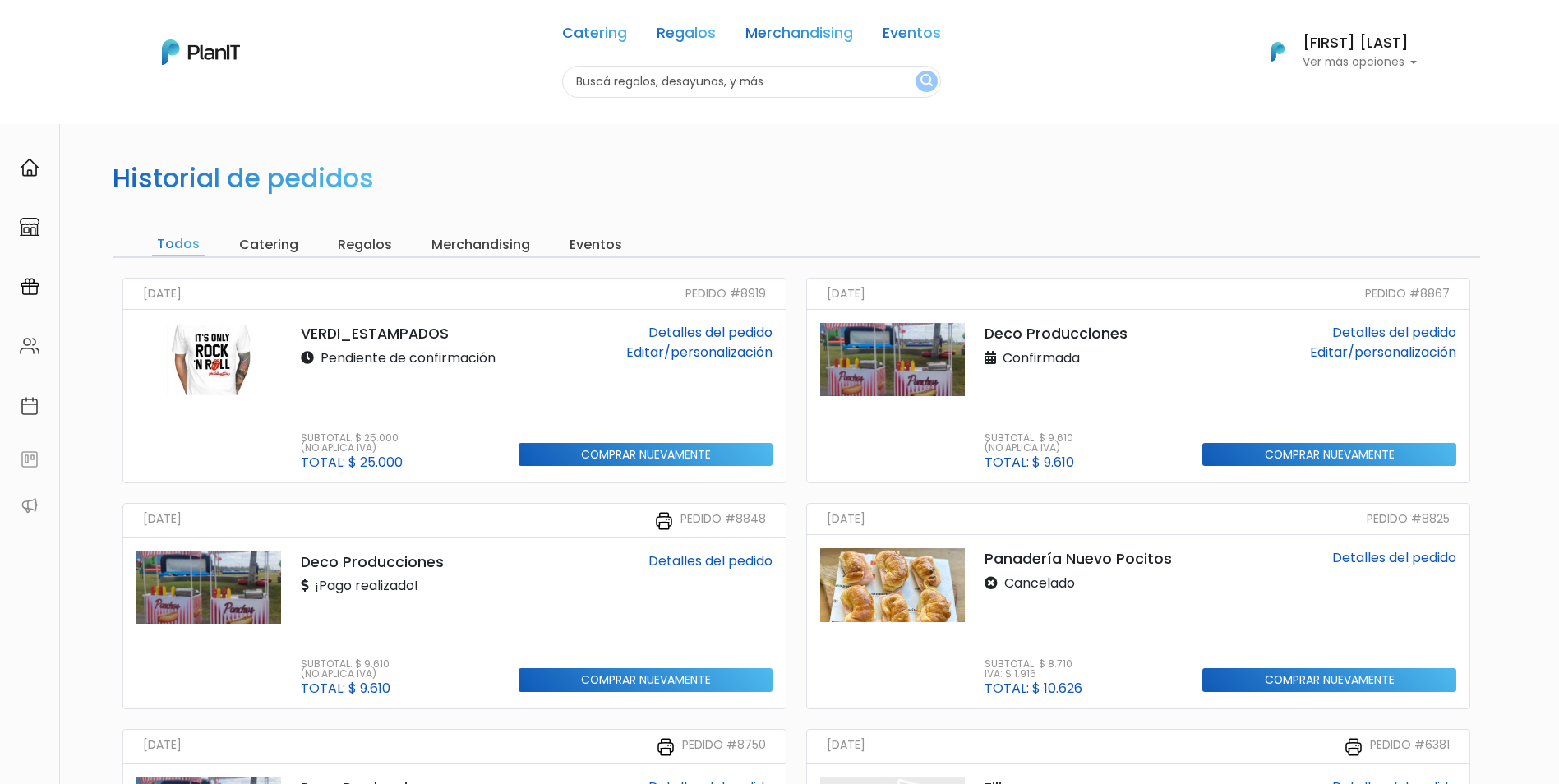 scroll, scrollTop: 0, scrollLeft: 0, axis: both 